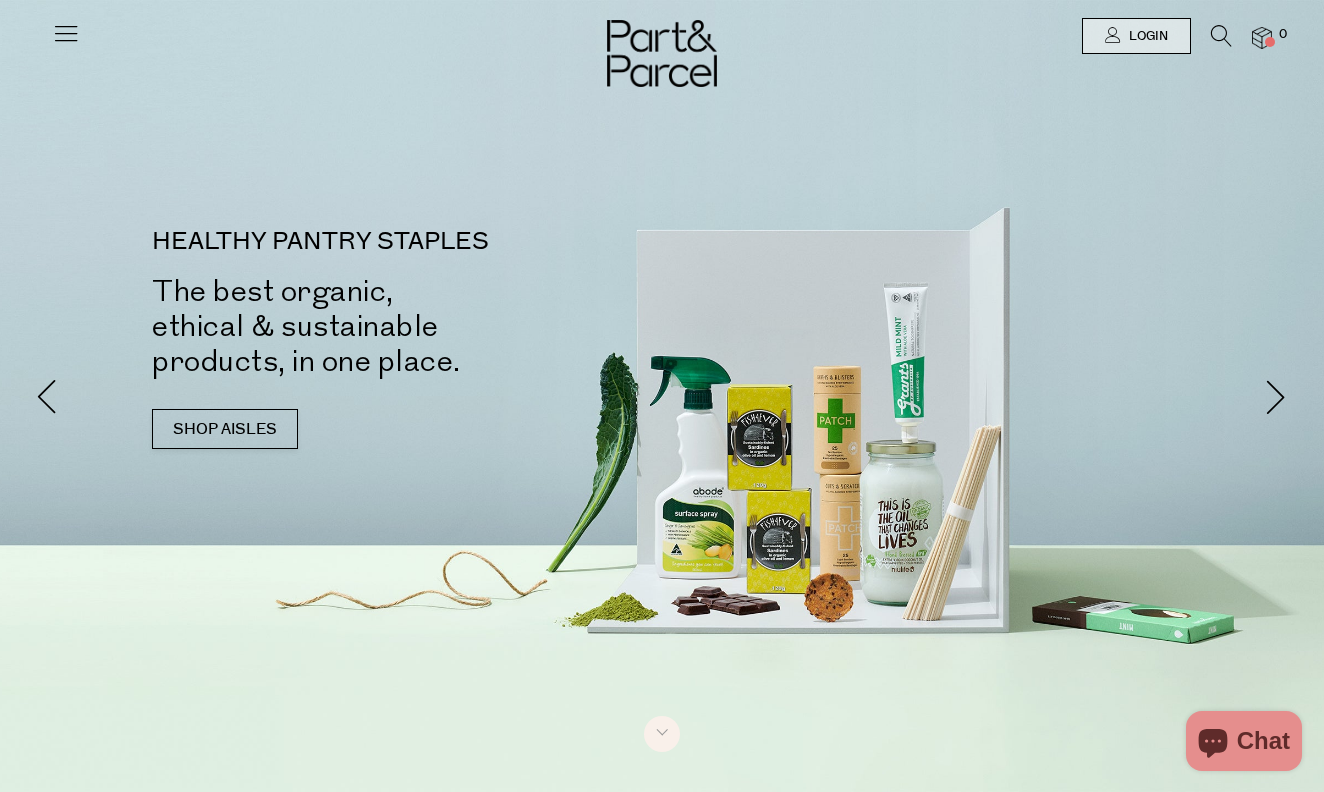 scroll, scrollTop: 0, scrollLeft: 0, axis: both 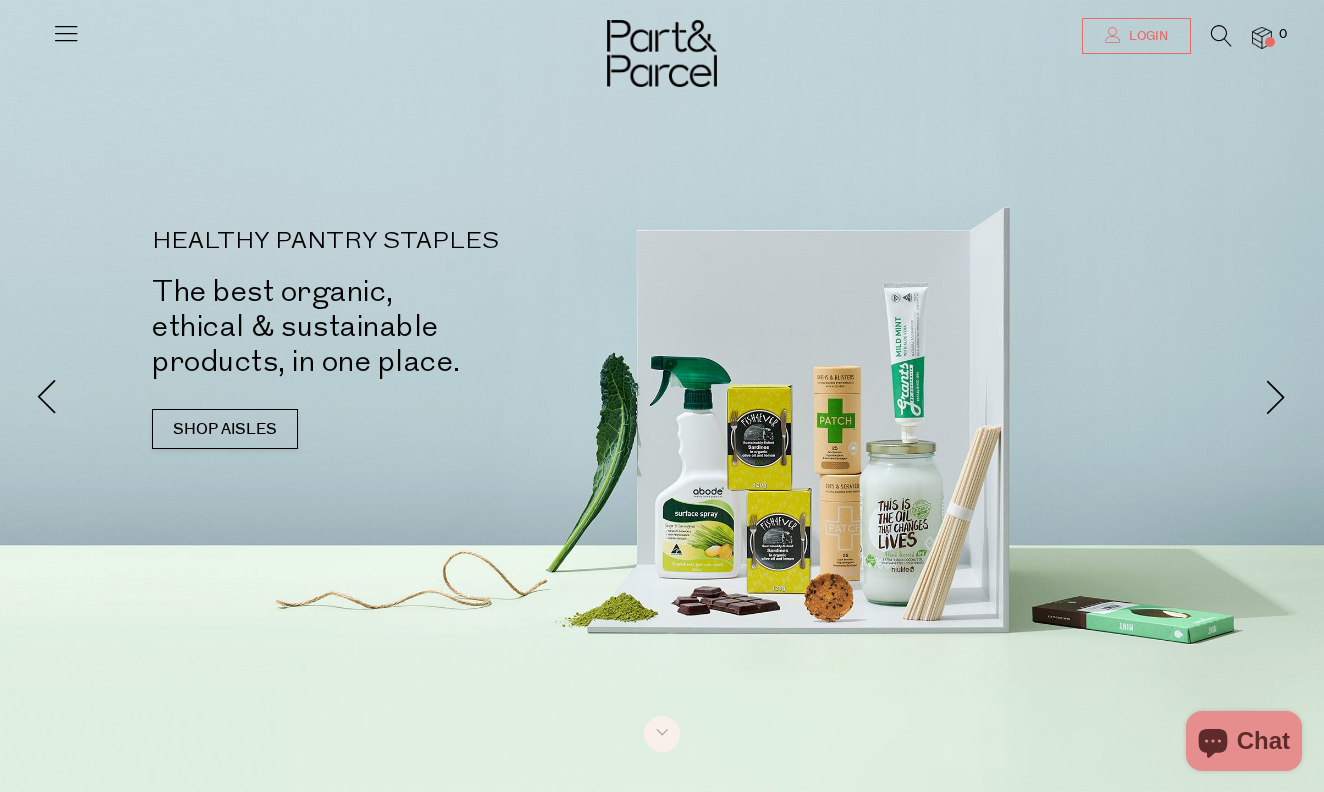 click on "Login" at bounding box center (1146, 36) 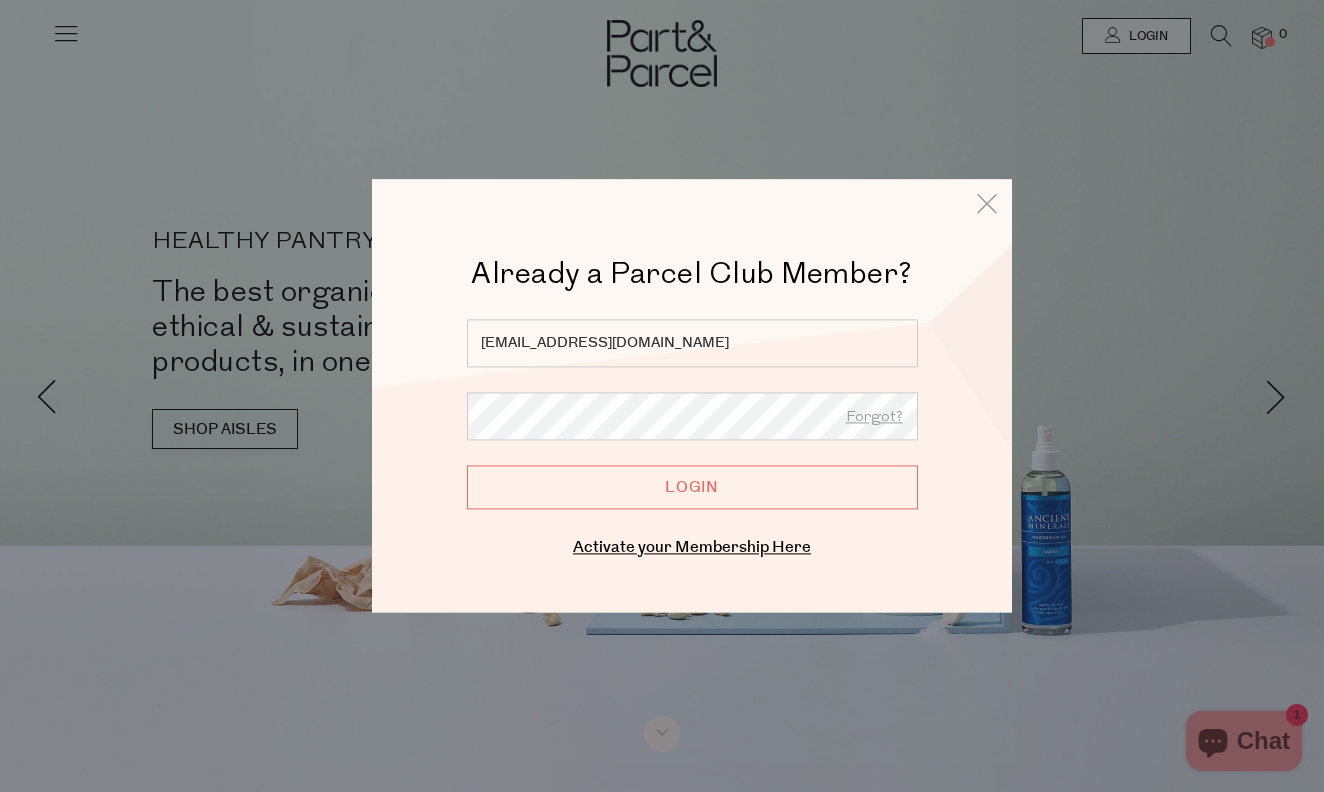 type on "huongaivu@gmail.com" 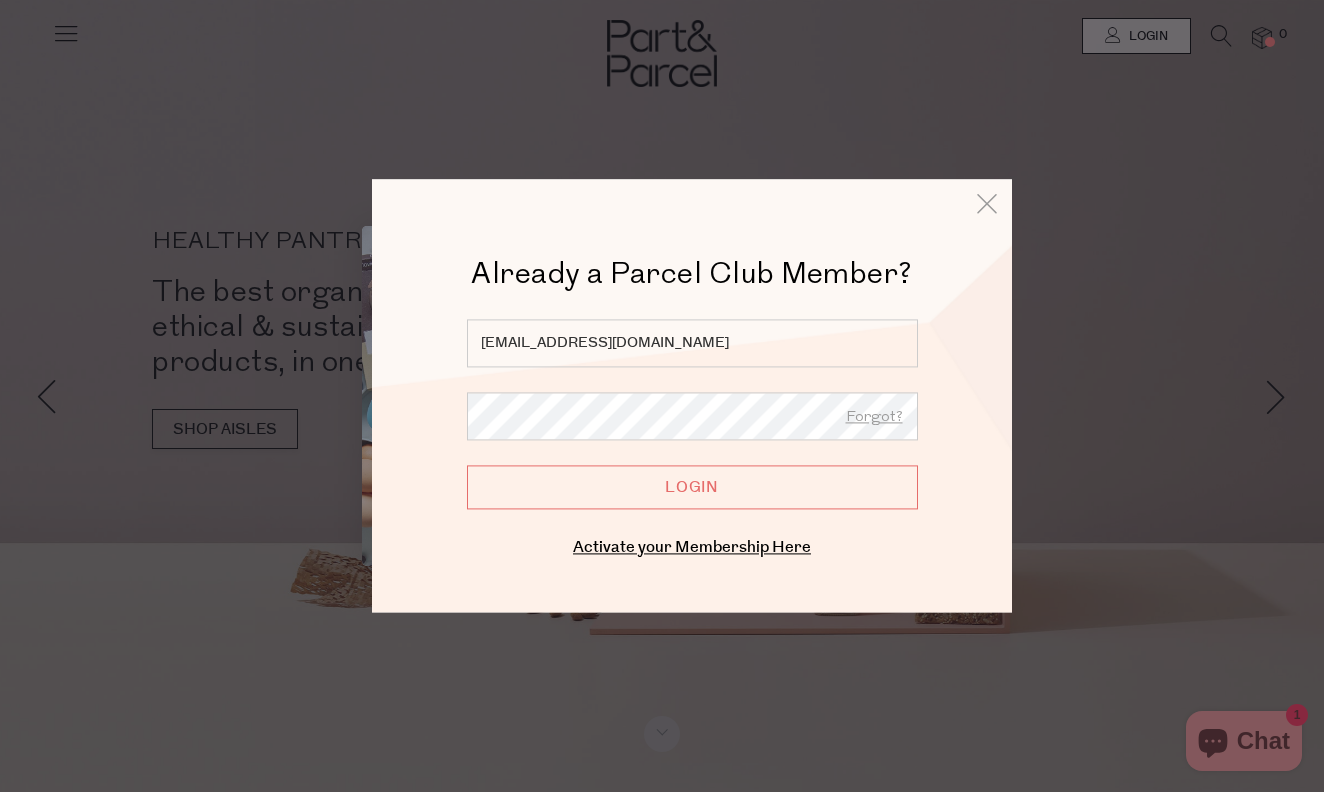 click on "Login" at bounding box center (692, 487) 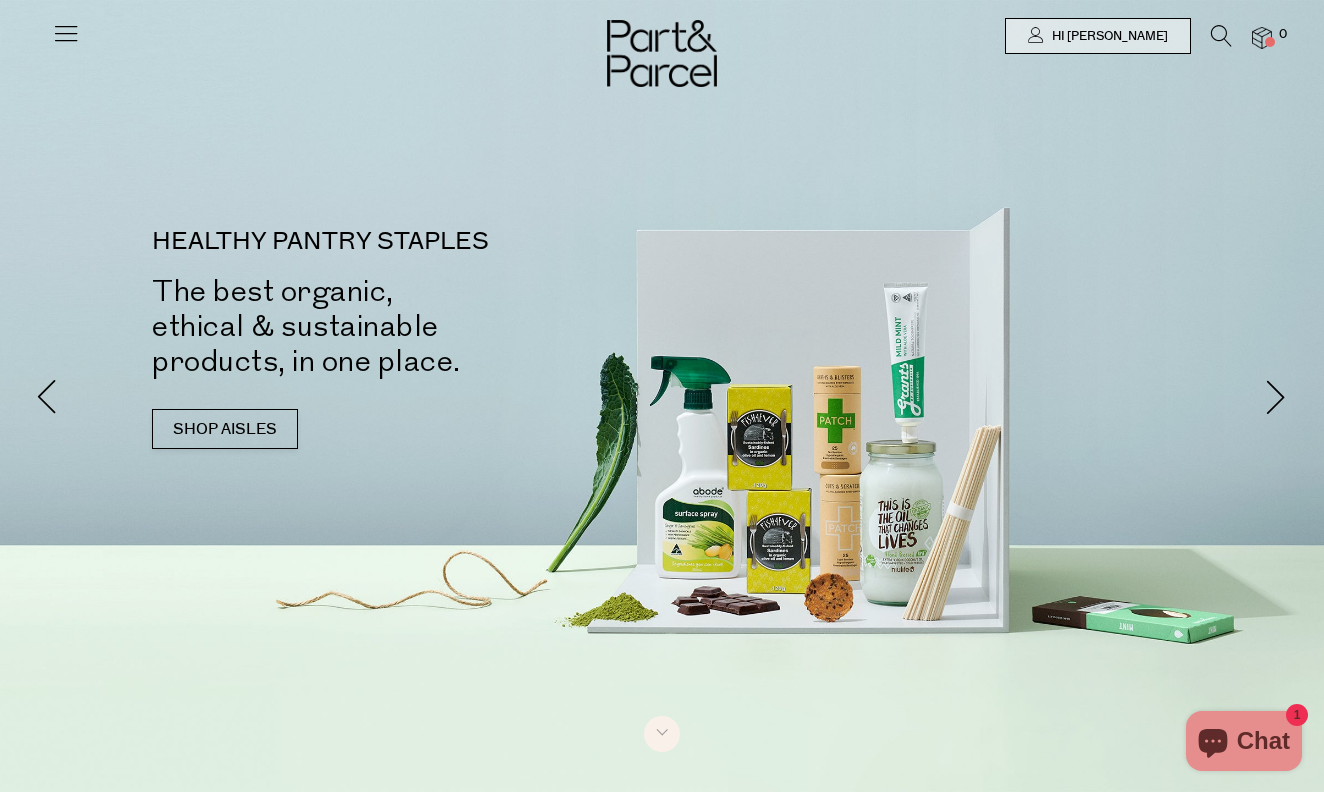 scroll, scrollTop: 0, scrollLeft: 0, axis: both 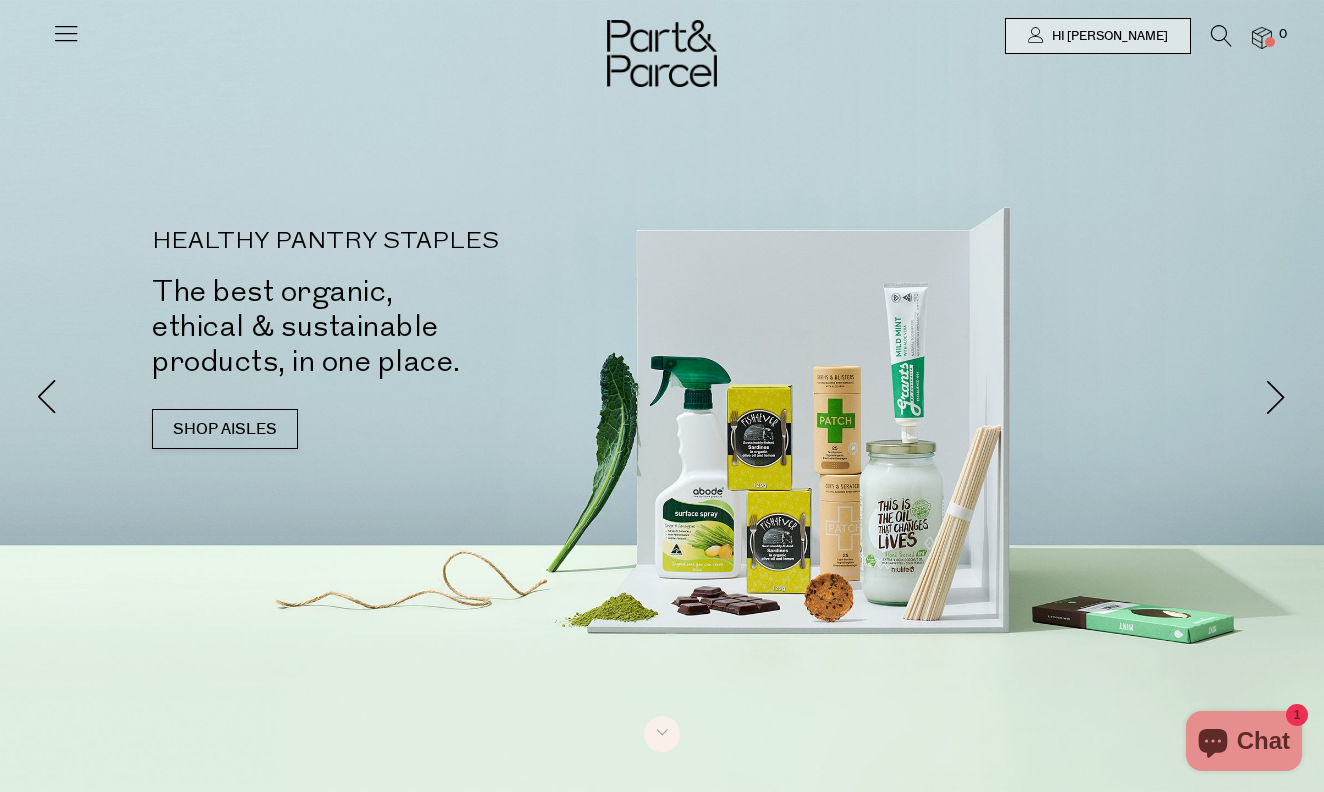 click at bounding box center [1262, 38] 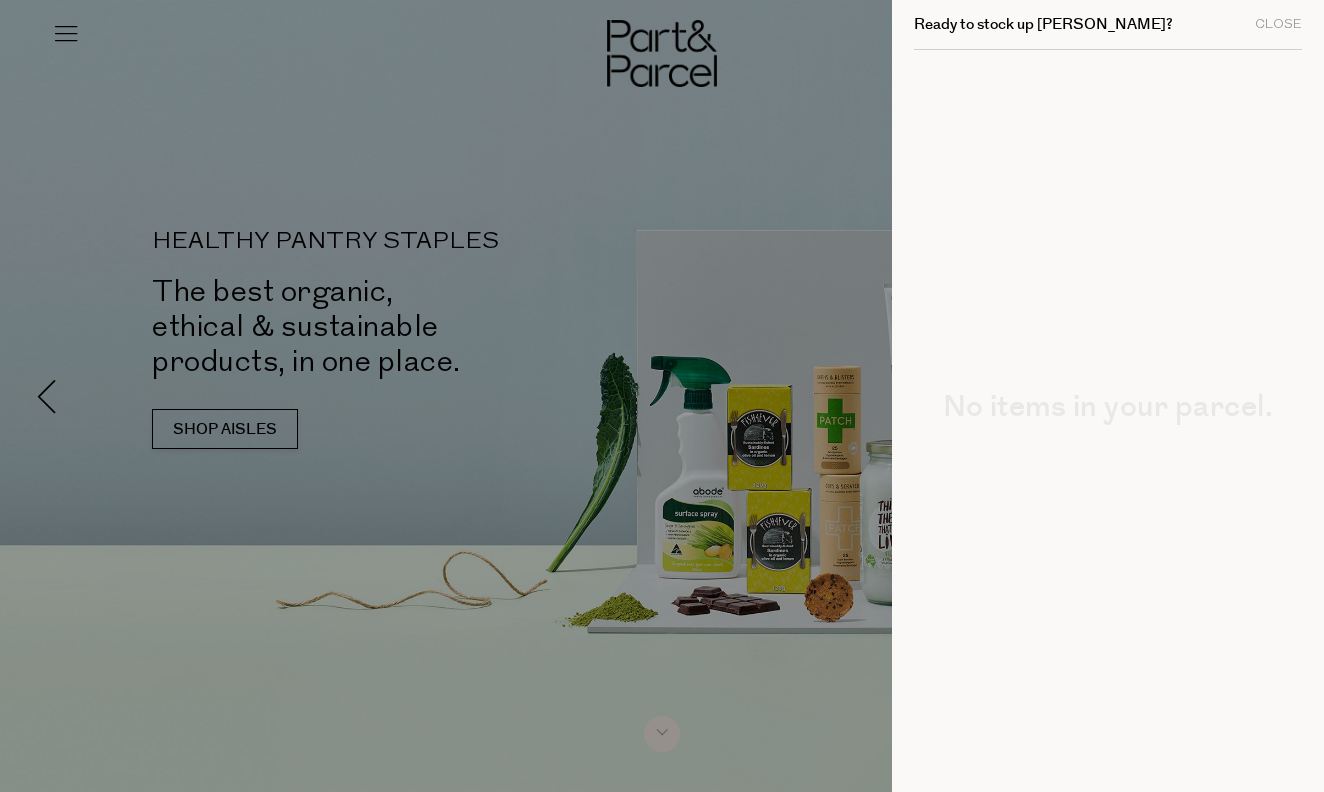 click at bounding box center [662, 396] 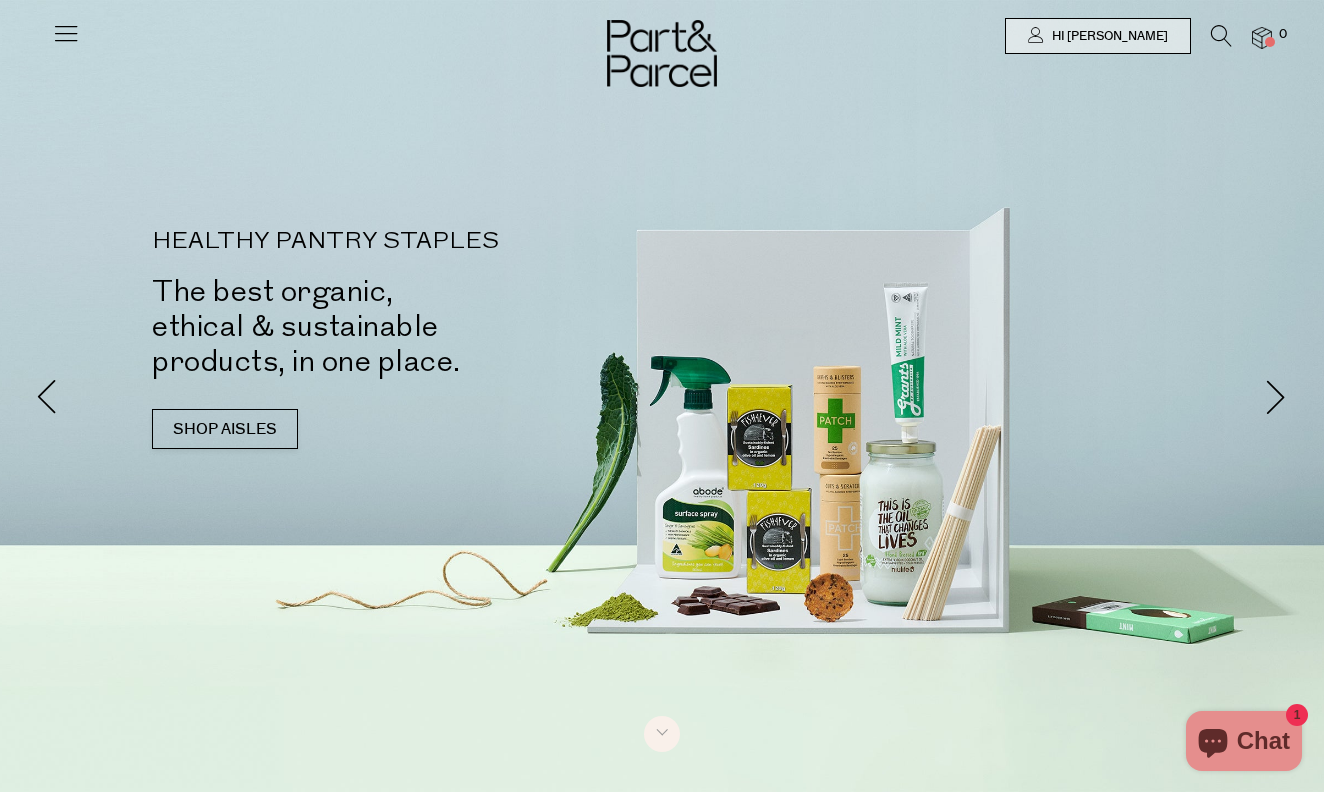 click at bounding box center (1221, 36) 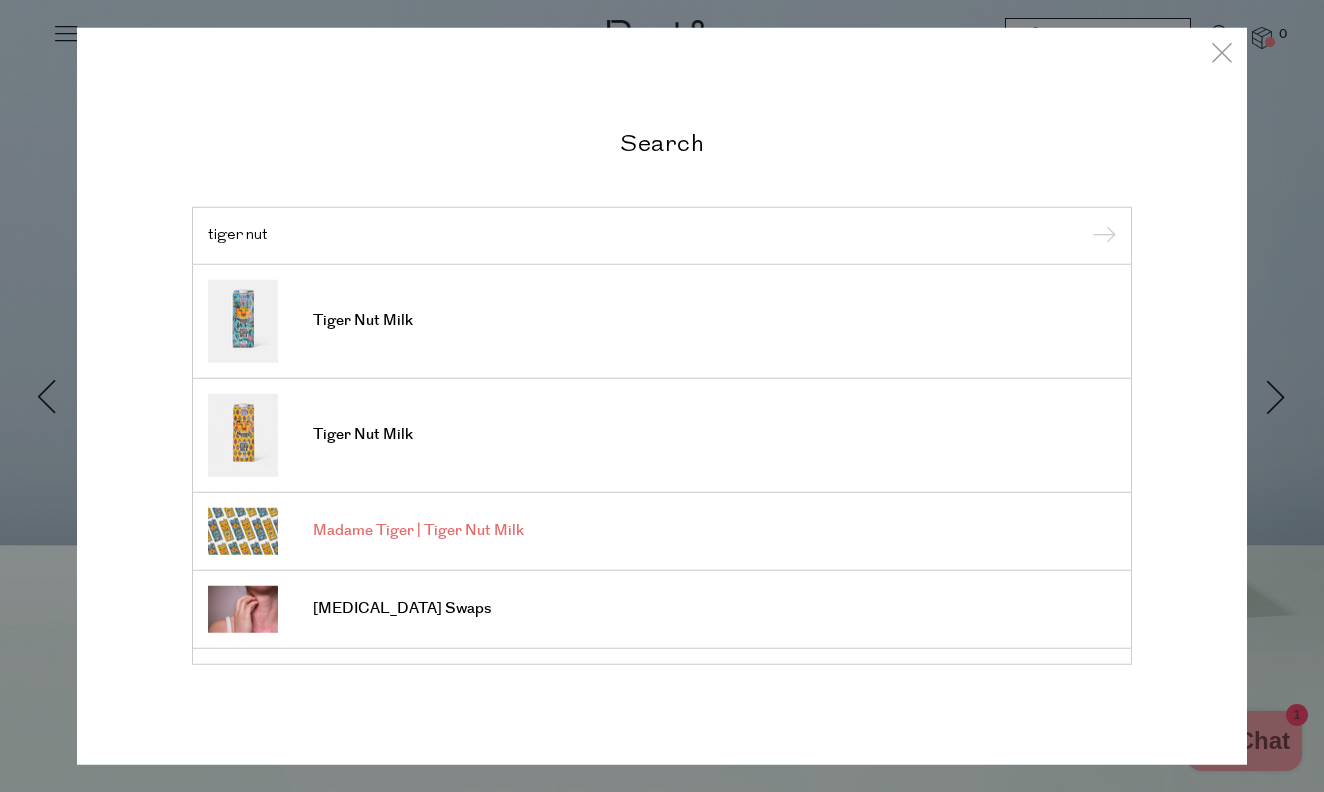type on "tiger nut" 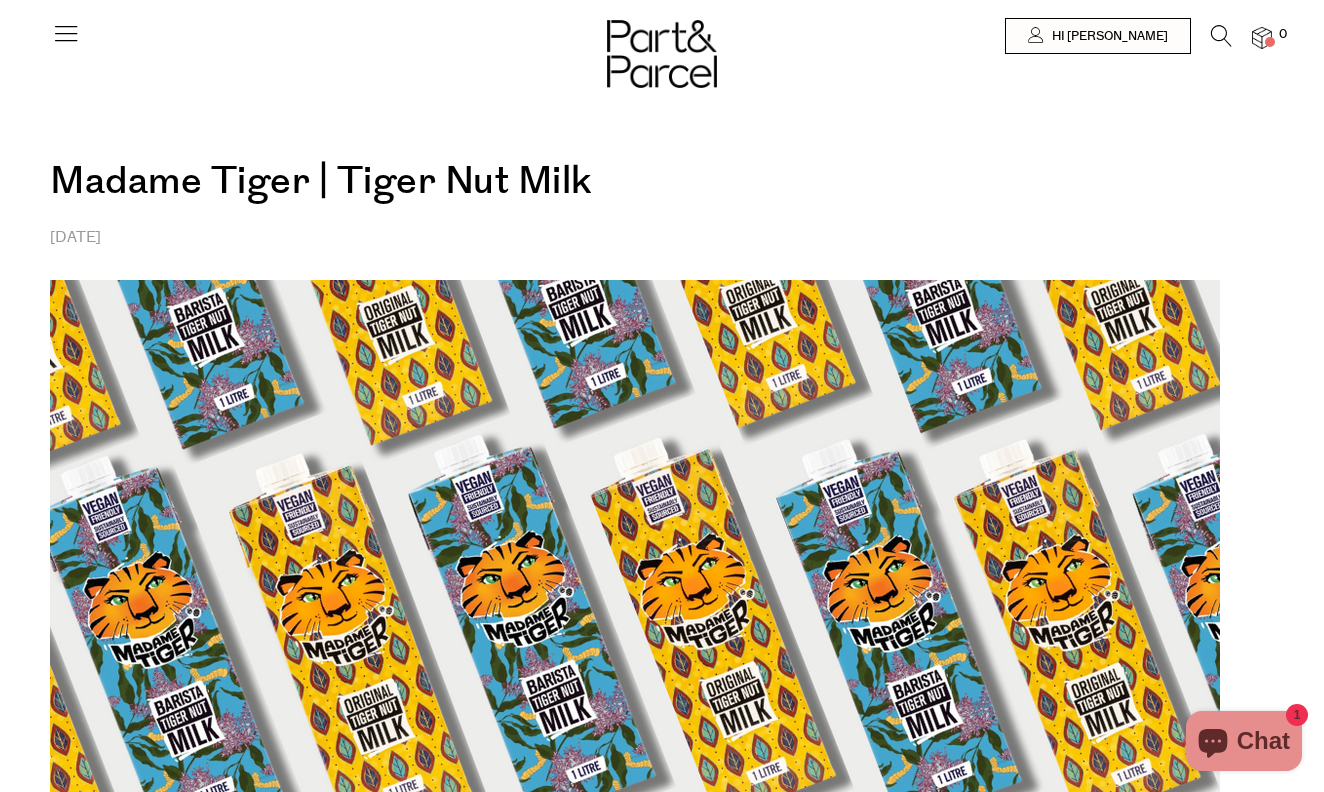 scroll, scrollTop: 0, scrollLeft: 0, axis: both 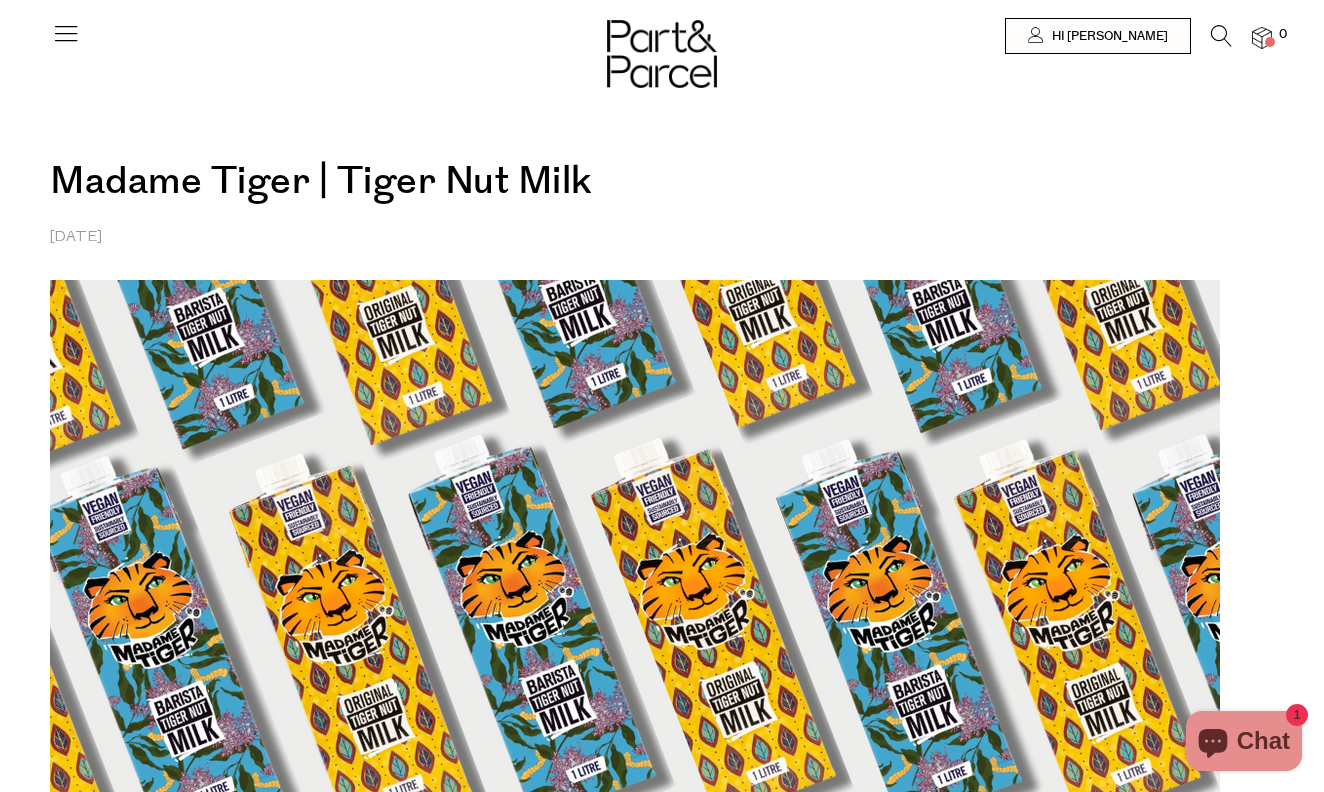 click at bounding box center (1221, 36) 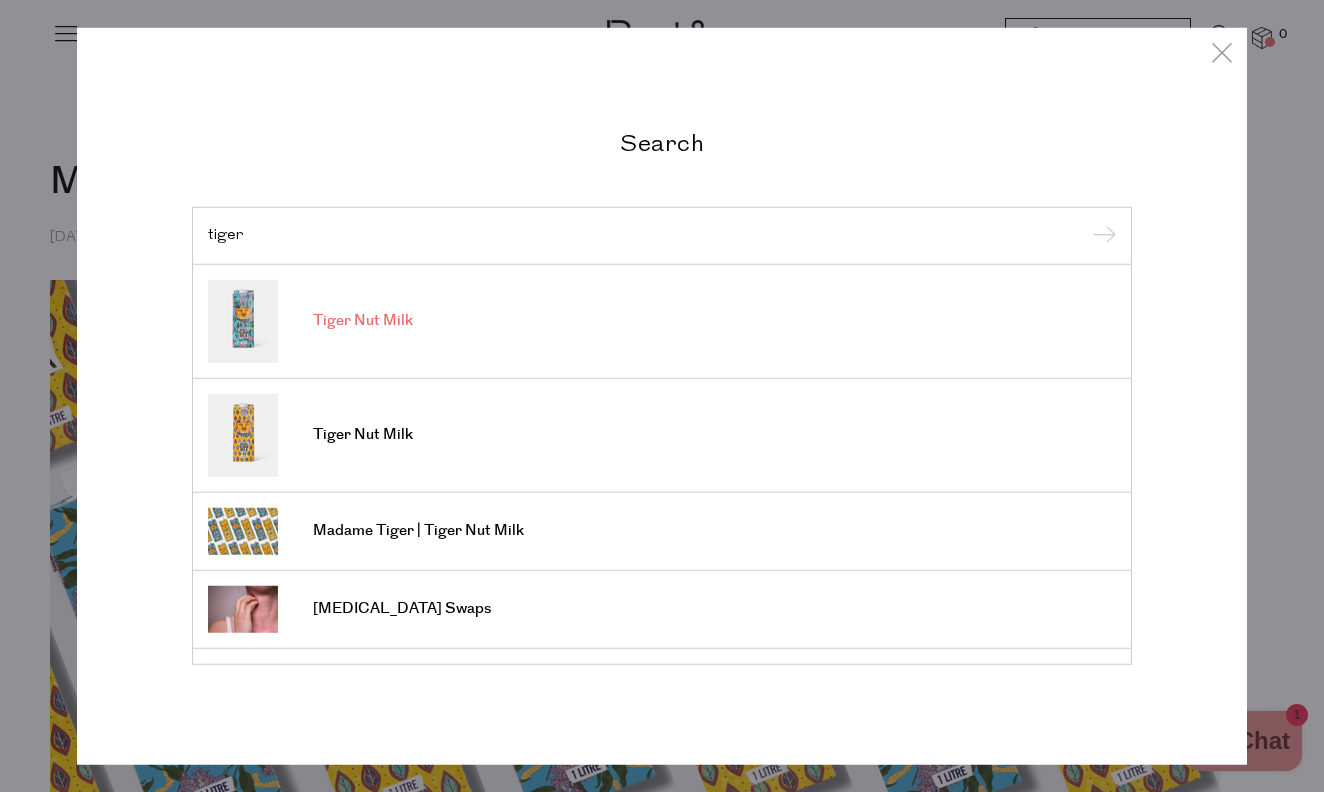 type on "tiger" 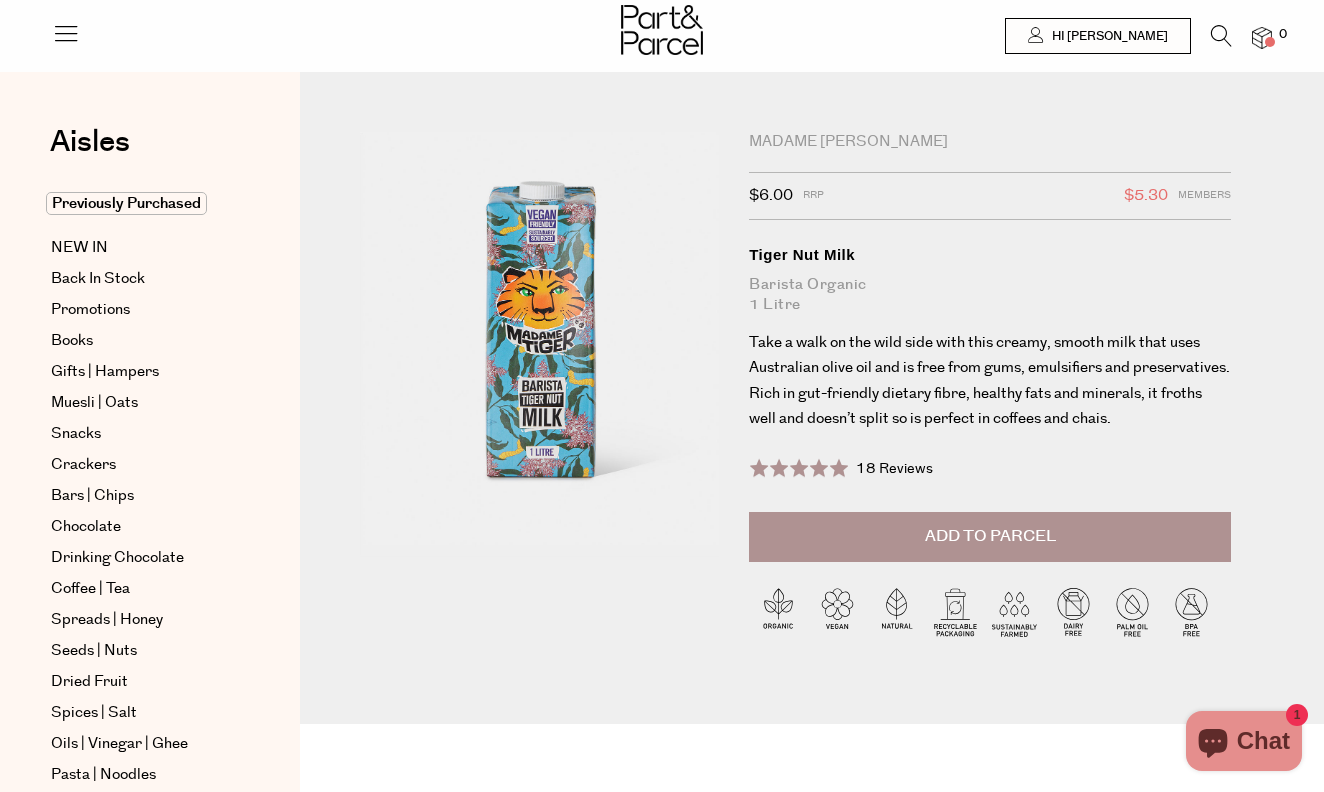 scroll, scrollTop: 0, scrollLeft: 0, axis: both 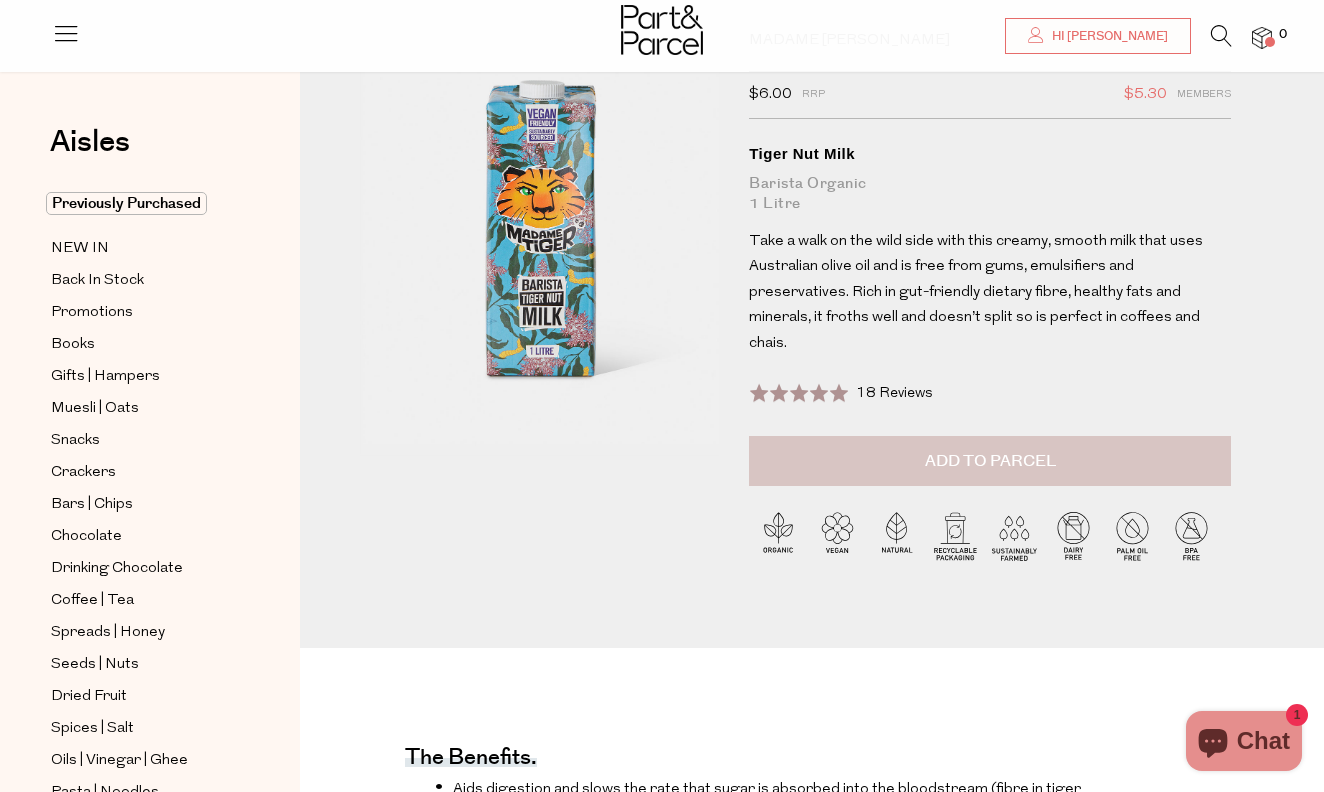 click on "Add to Parcel" at bounding box center (990, 461) 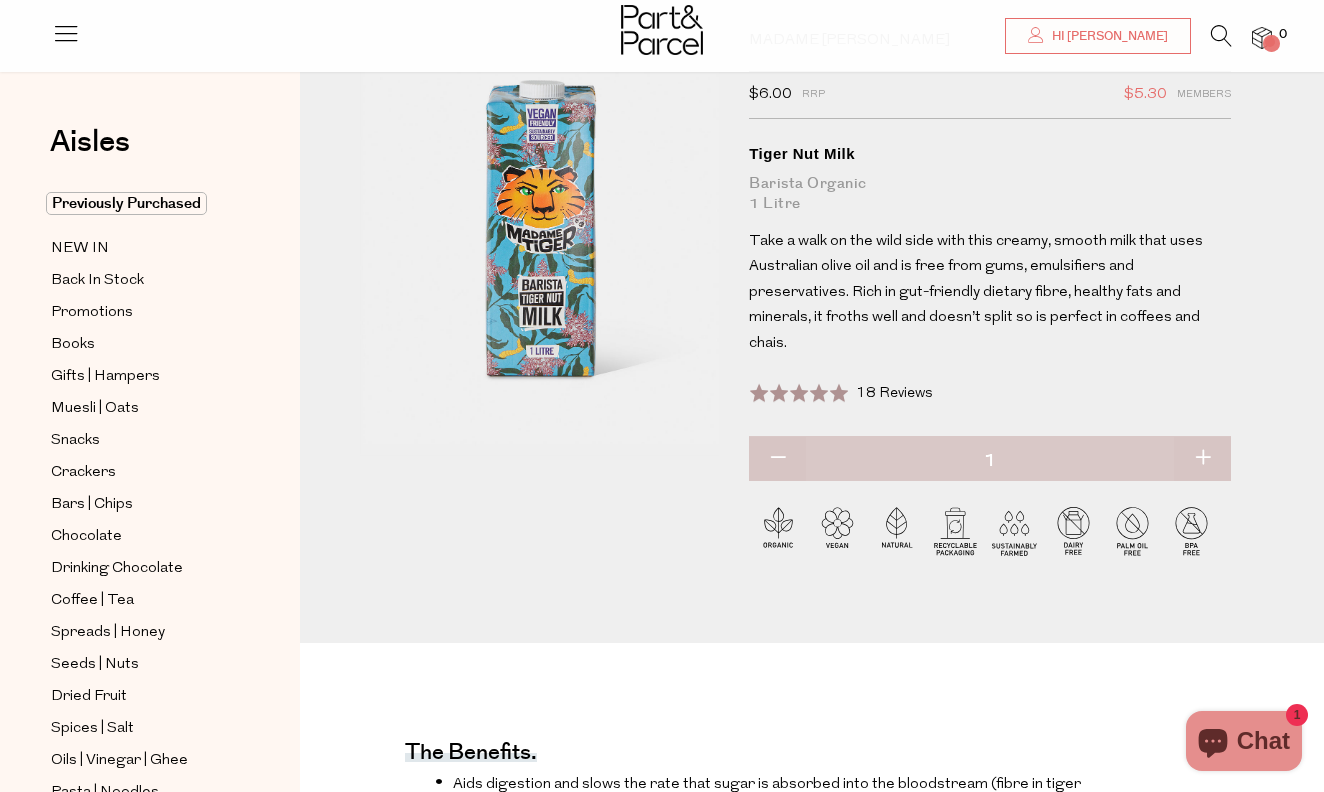click at bounding box center (1202, 459) 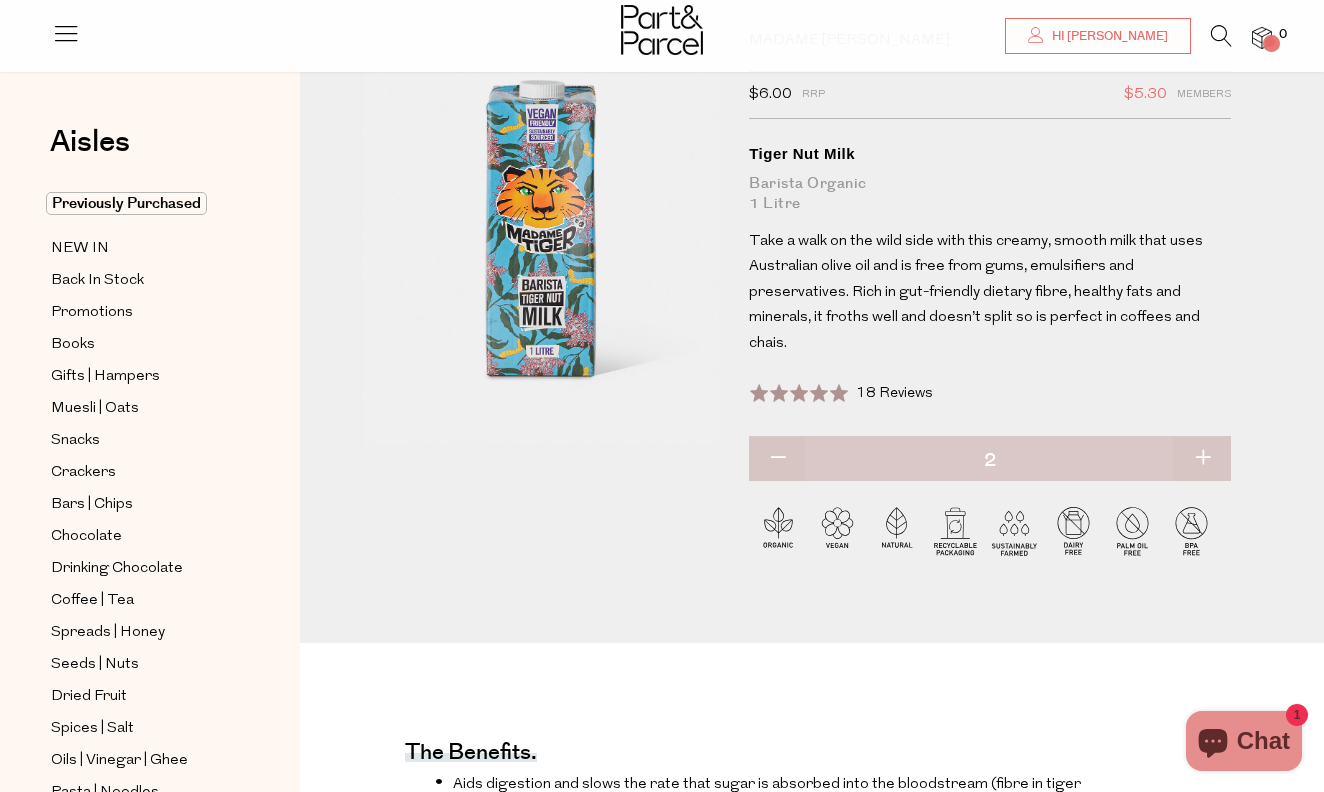 click at bounding box center (1202, 459) 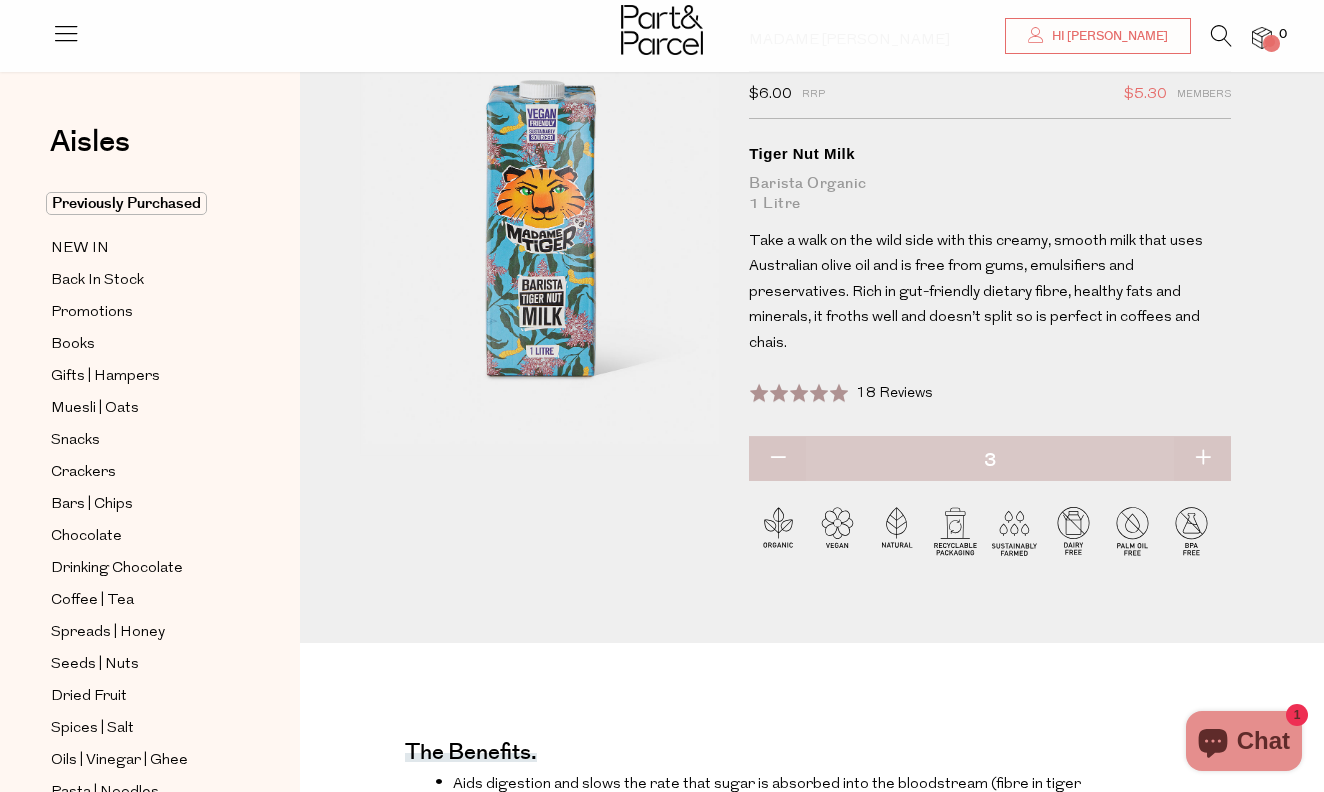 click at bounding box center (1202, 459) 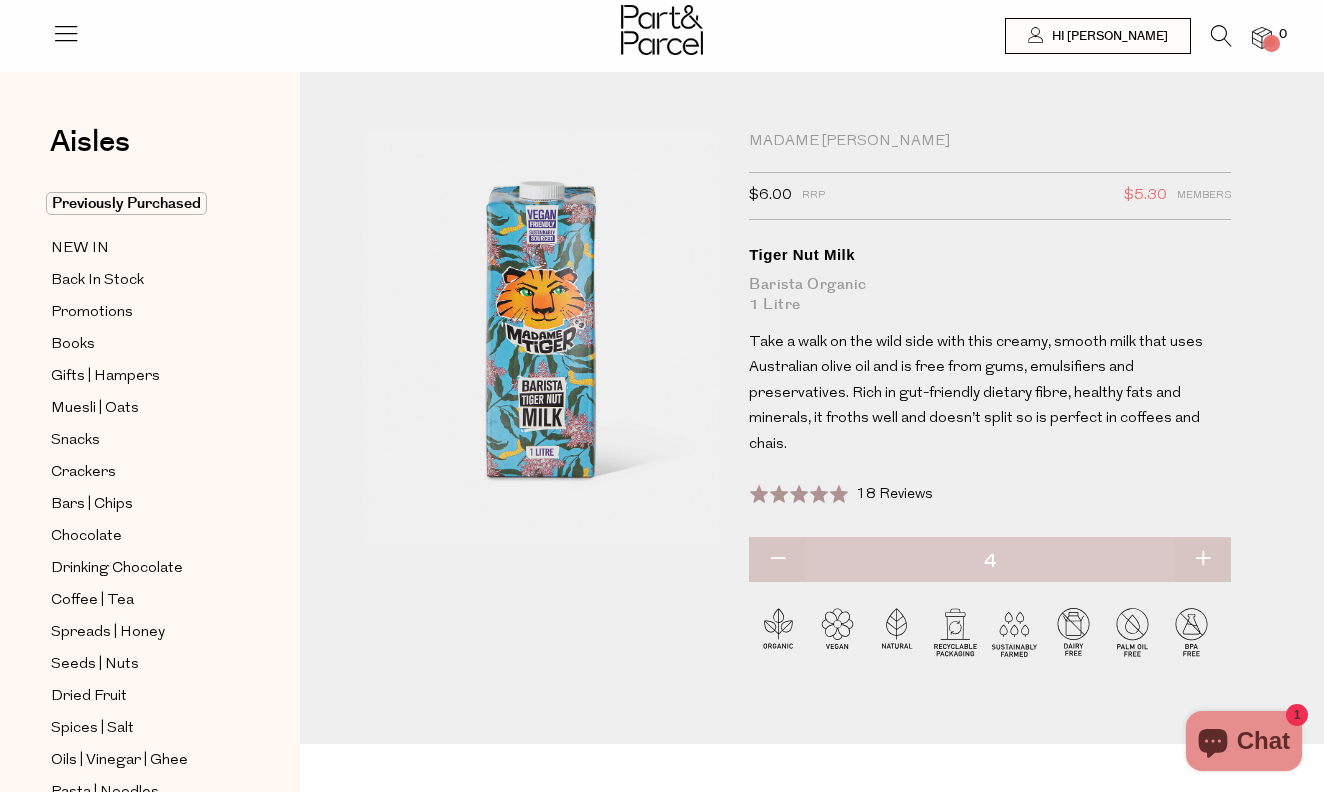 scroll, scrollTop: 0, scrollLeft: 0, axis: both 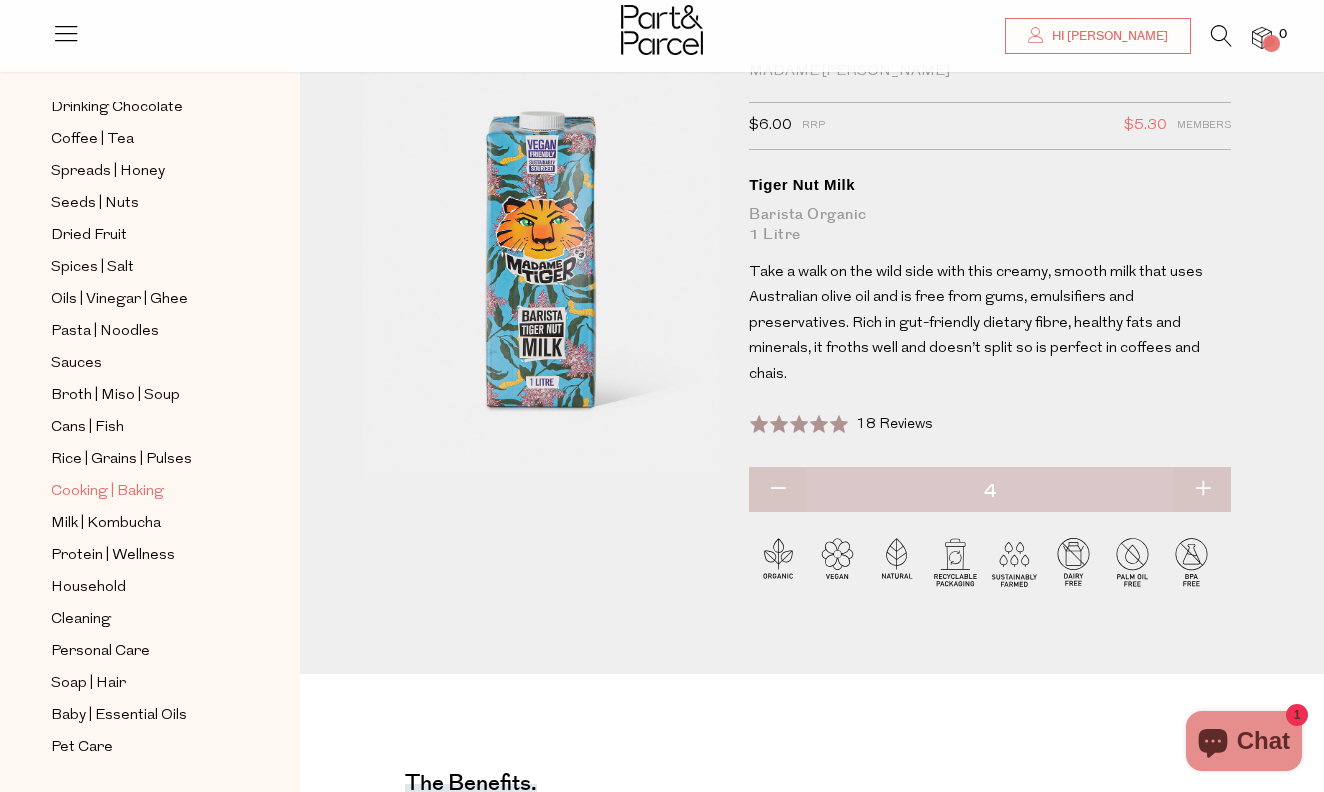 click on "Cooking | Baking" at bounding box center [107, 492] 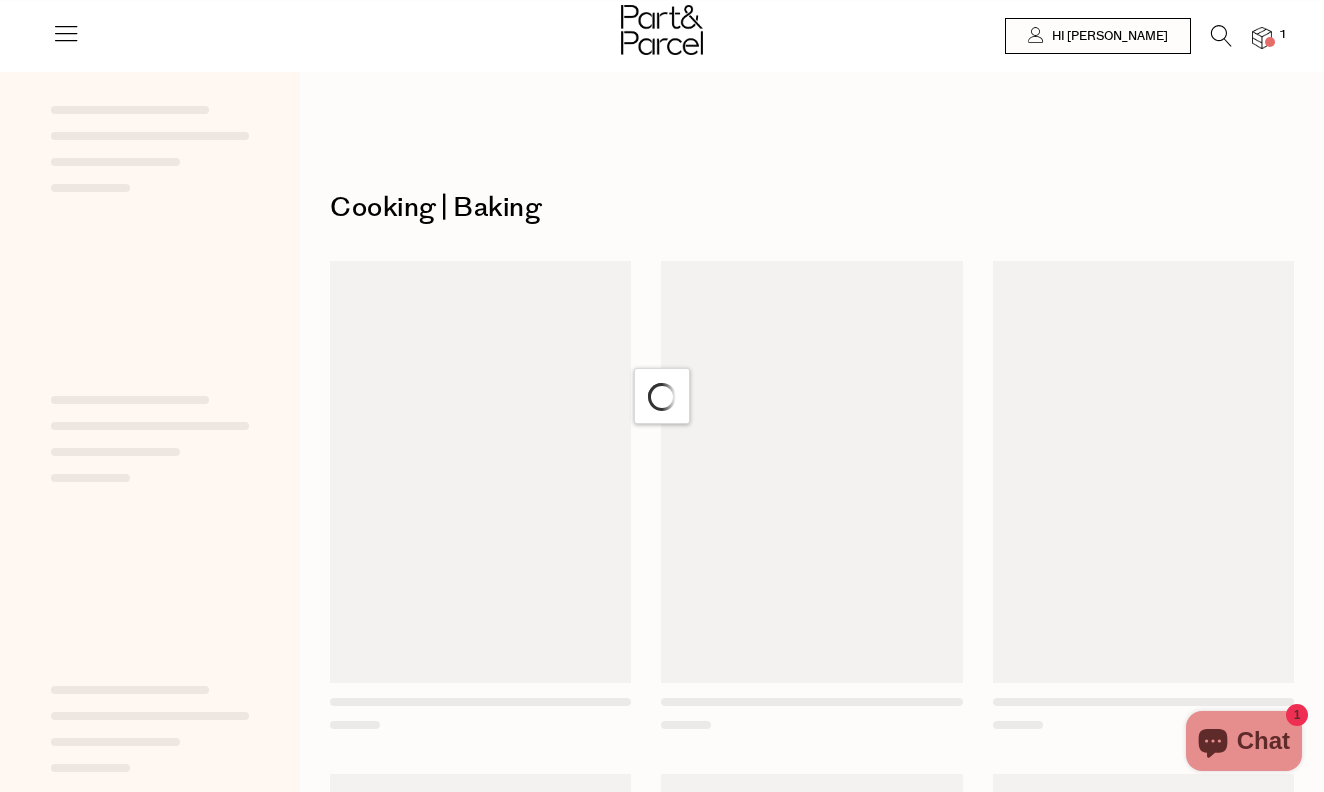 scroll, scrollTop: 0, scrollLeft: 0, axis: both 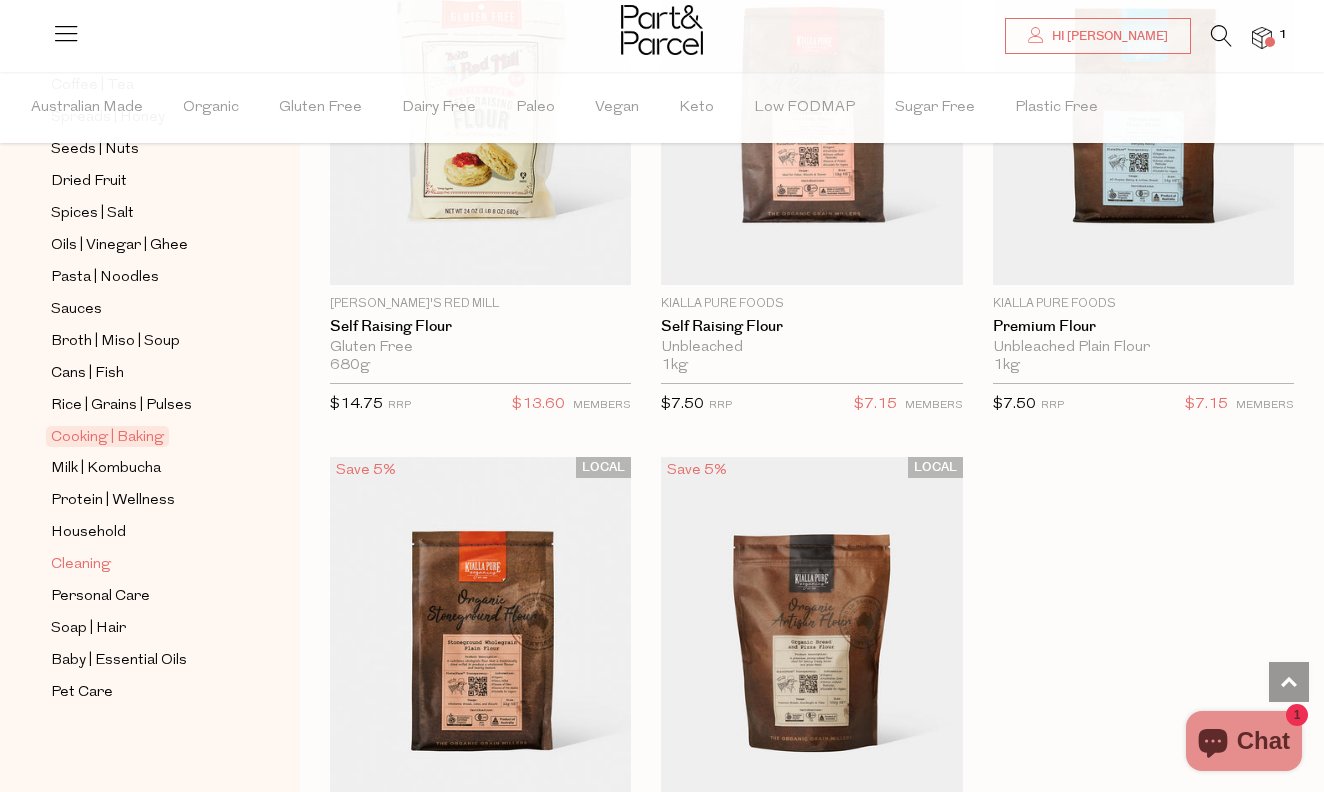 click on "Cleaning" at bounding box center [81, 565] 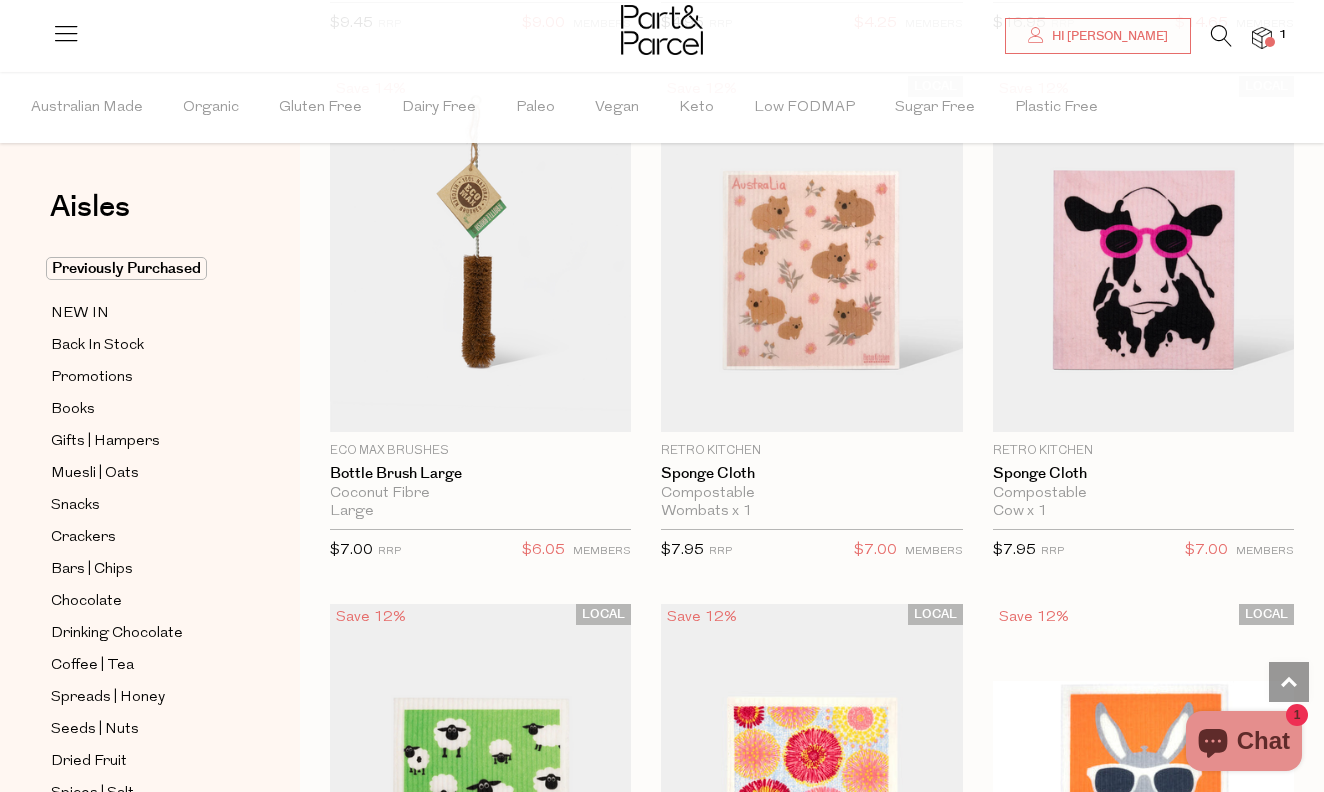 scroll, scrollTop: 706, scrollLeft: 0, axis: vertical 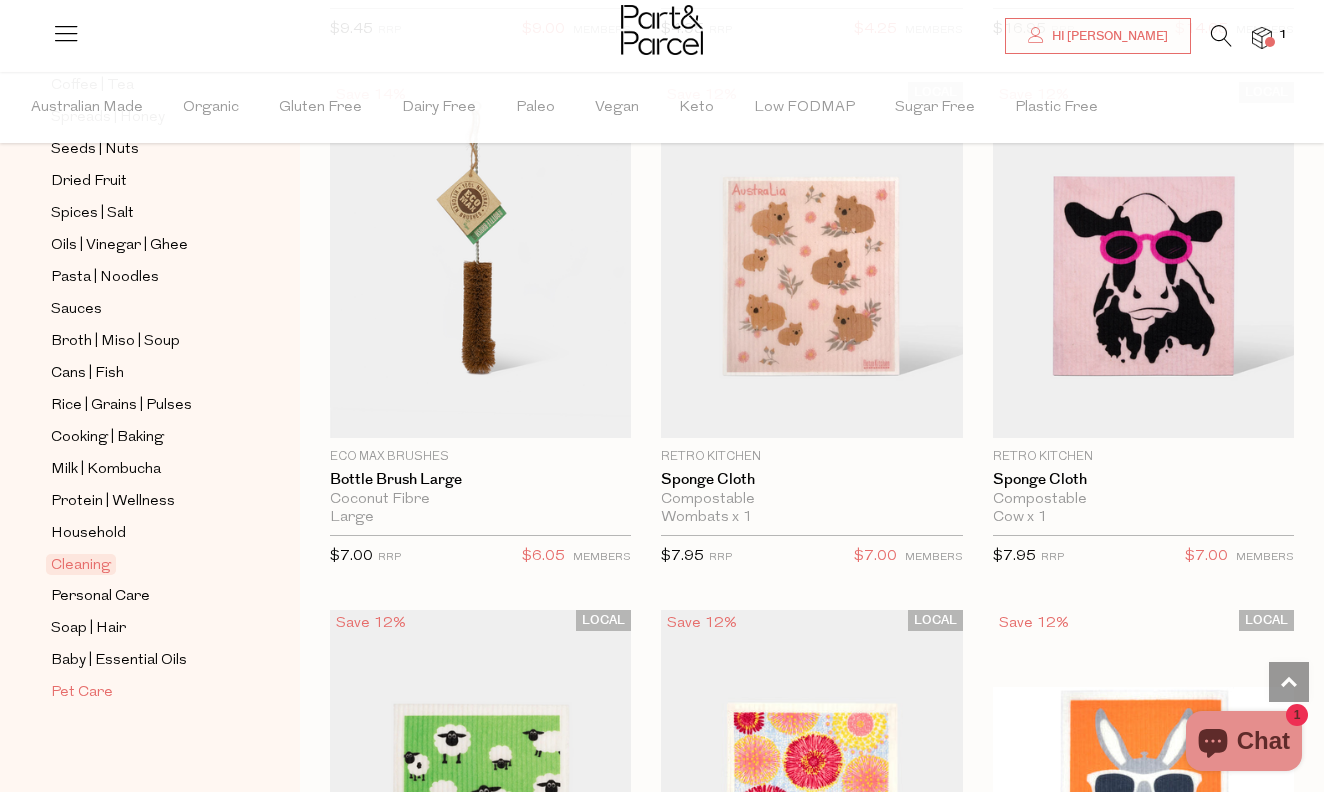click on "Pet Care" at bounding box center (82, 693) 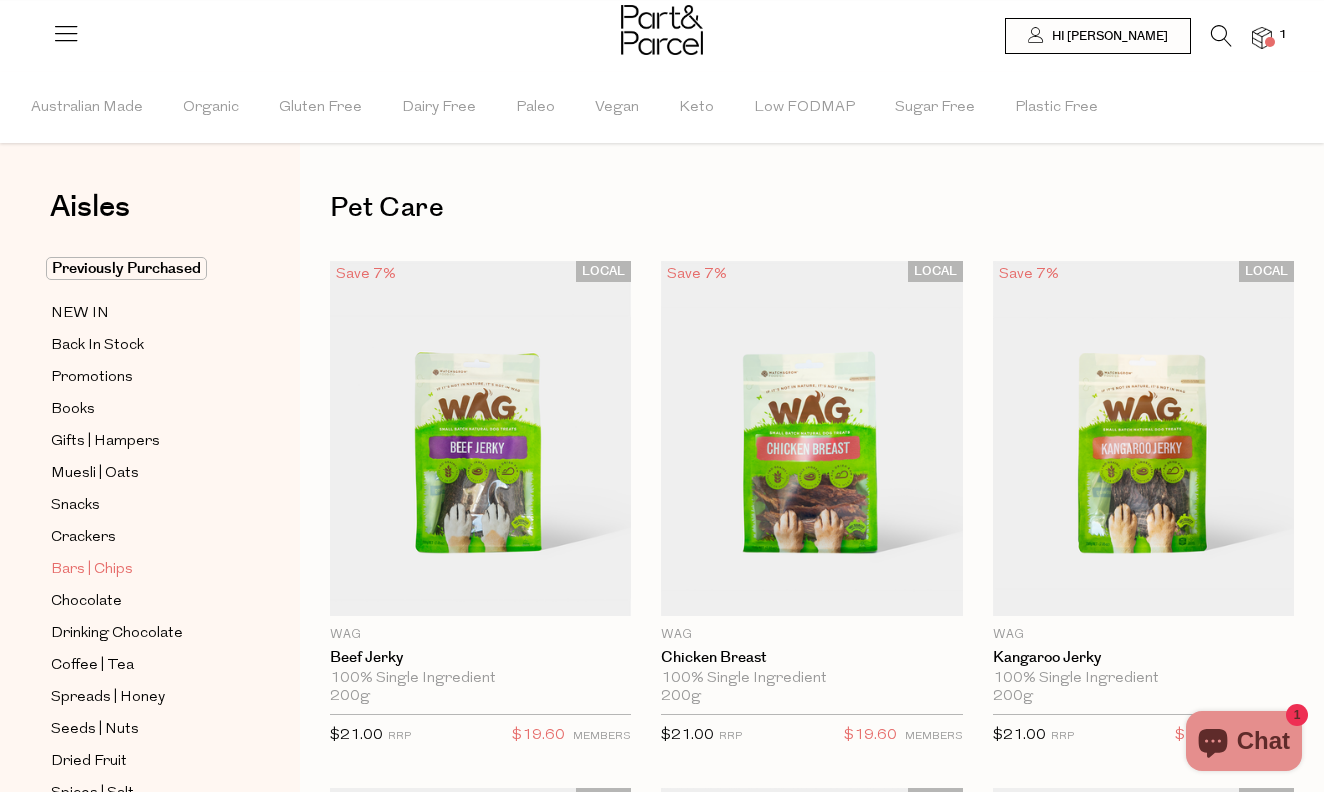 scroll, scrollTop: 0, scrollLeft: 0, axis: both 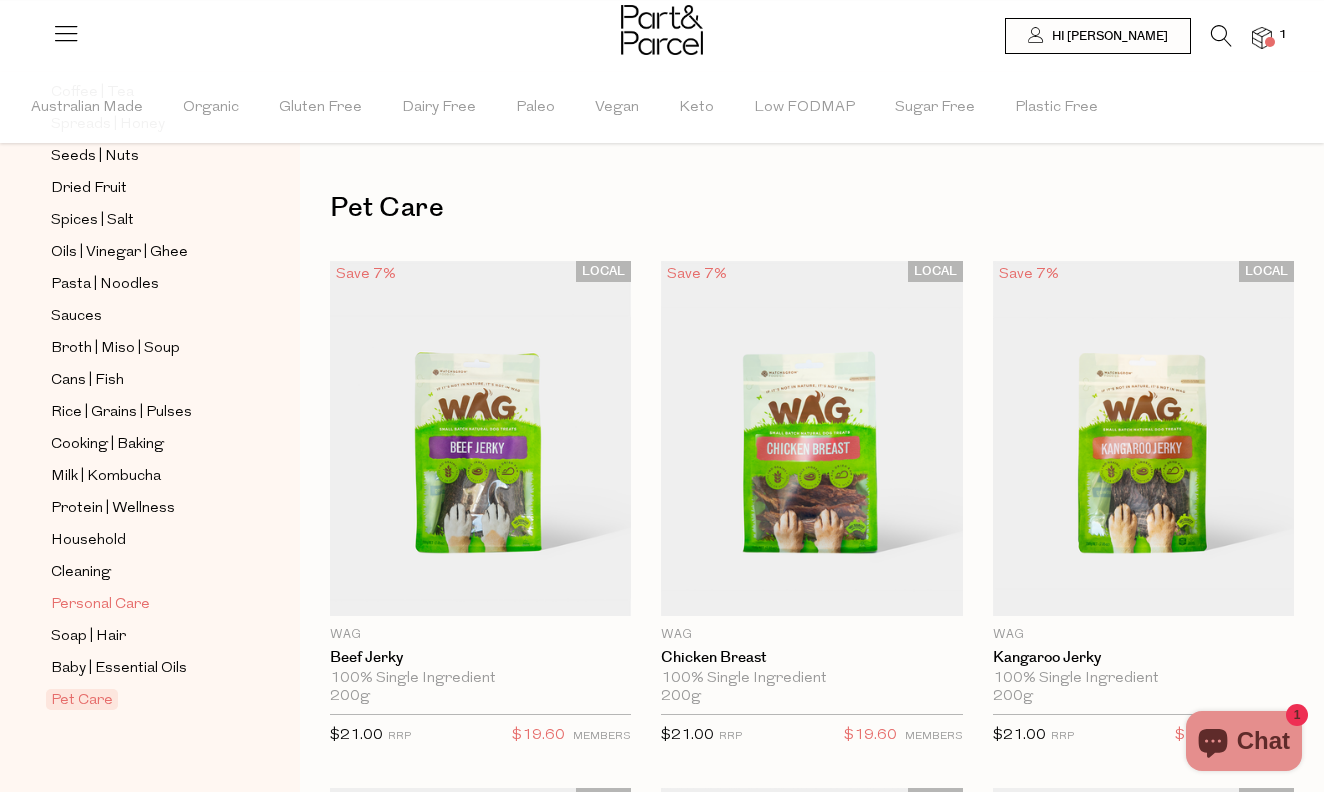 click on "Personal Care" at bounding box center [100, 605] 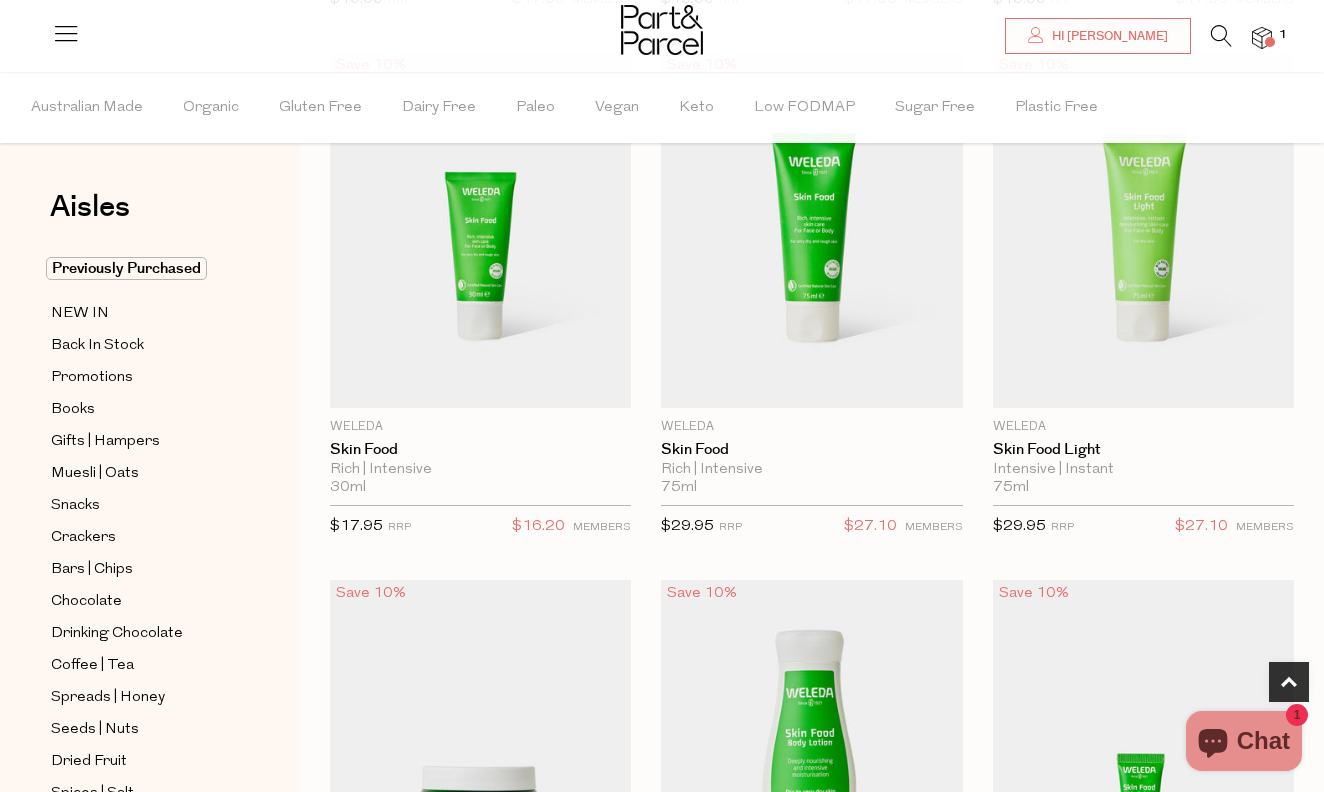 scroll, scrollTop: 736, scrollLeft: 0, axis: vertical 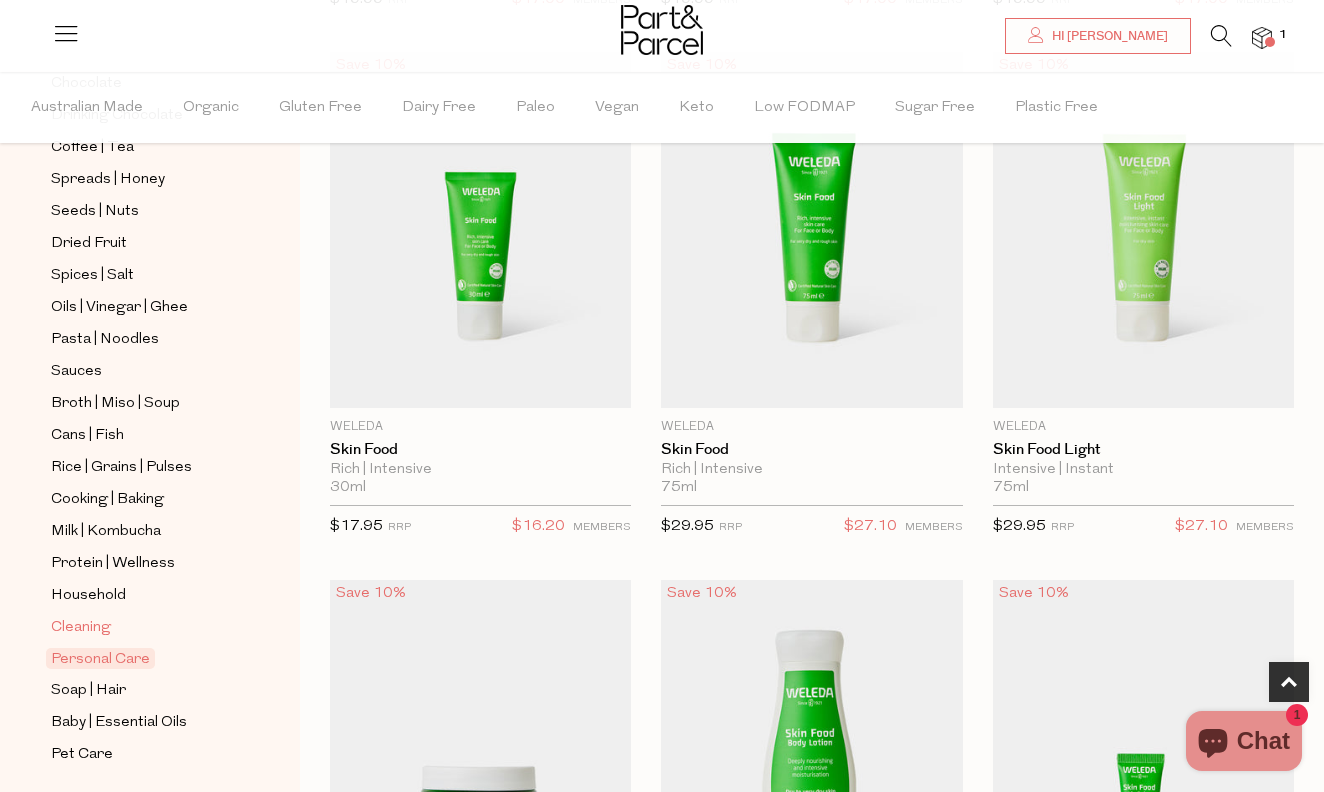 click on "Cleaning" at bounding box center (81, 628) 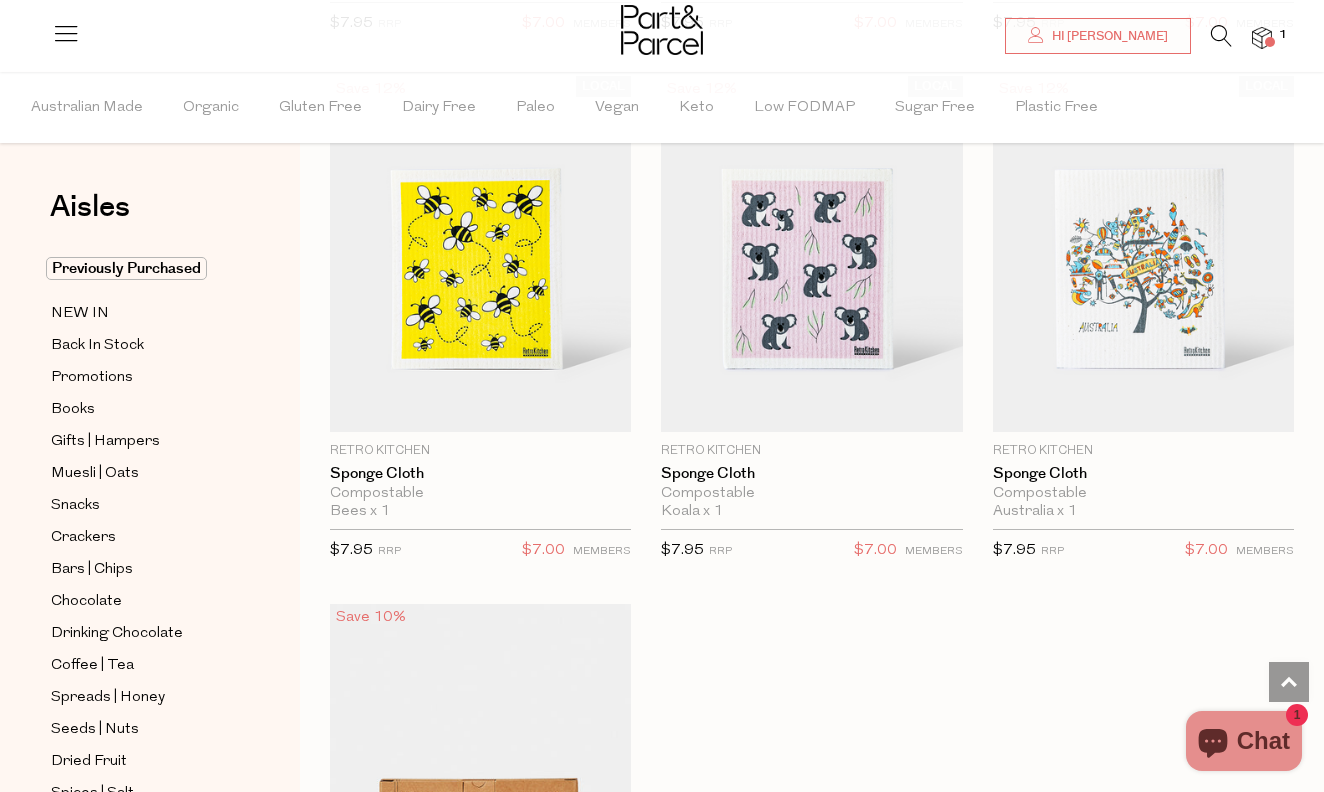scroll, scrollTop: 1817, scrollLeft: 0, axis: vertical 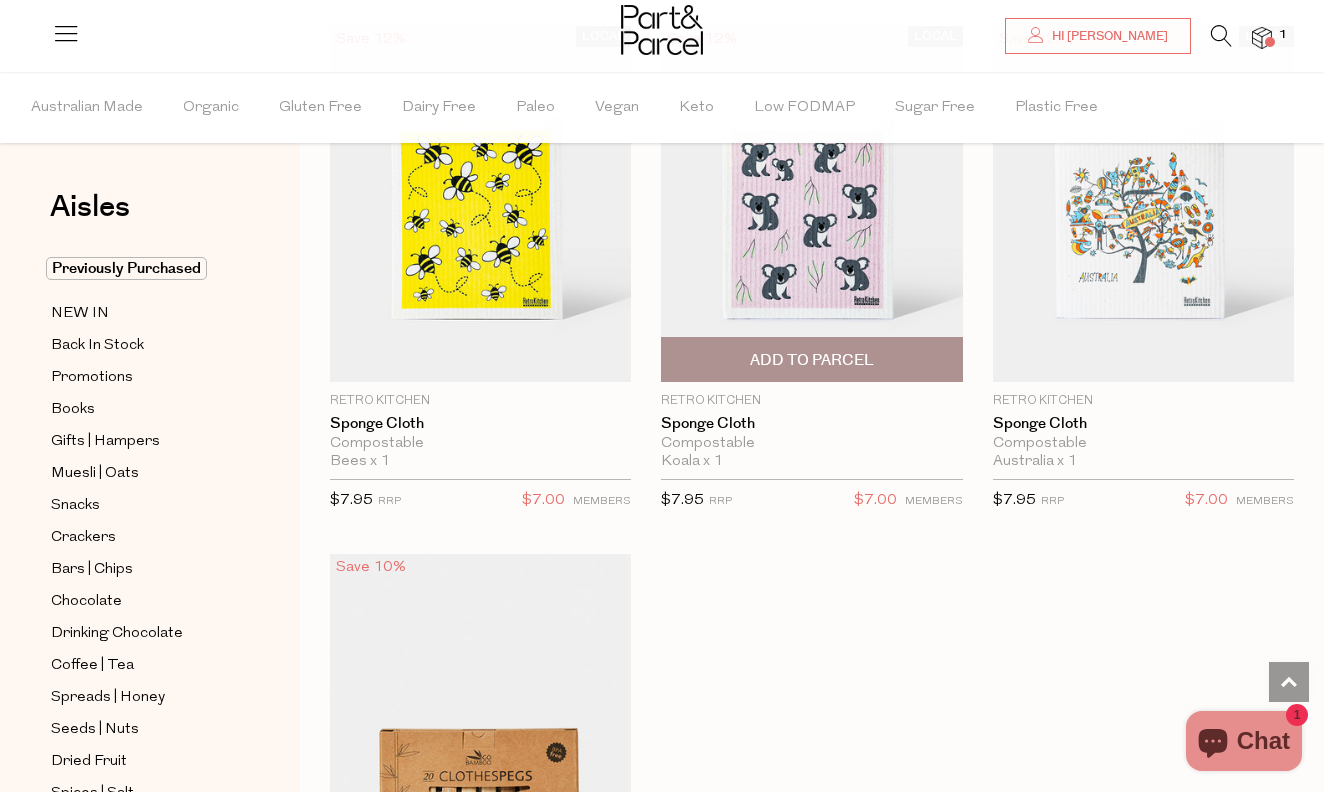 click on "Add To Parcel" at bounding box center [811, 359] 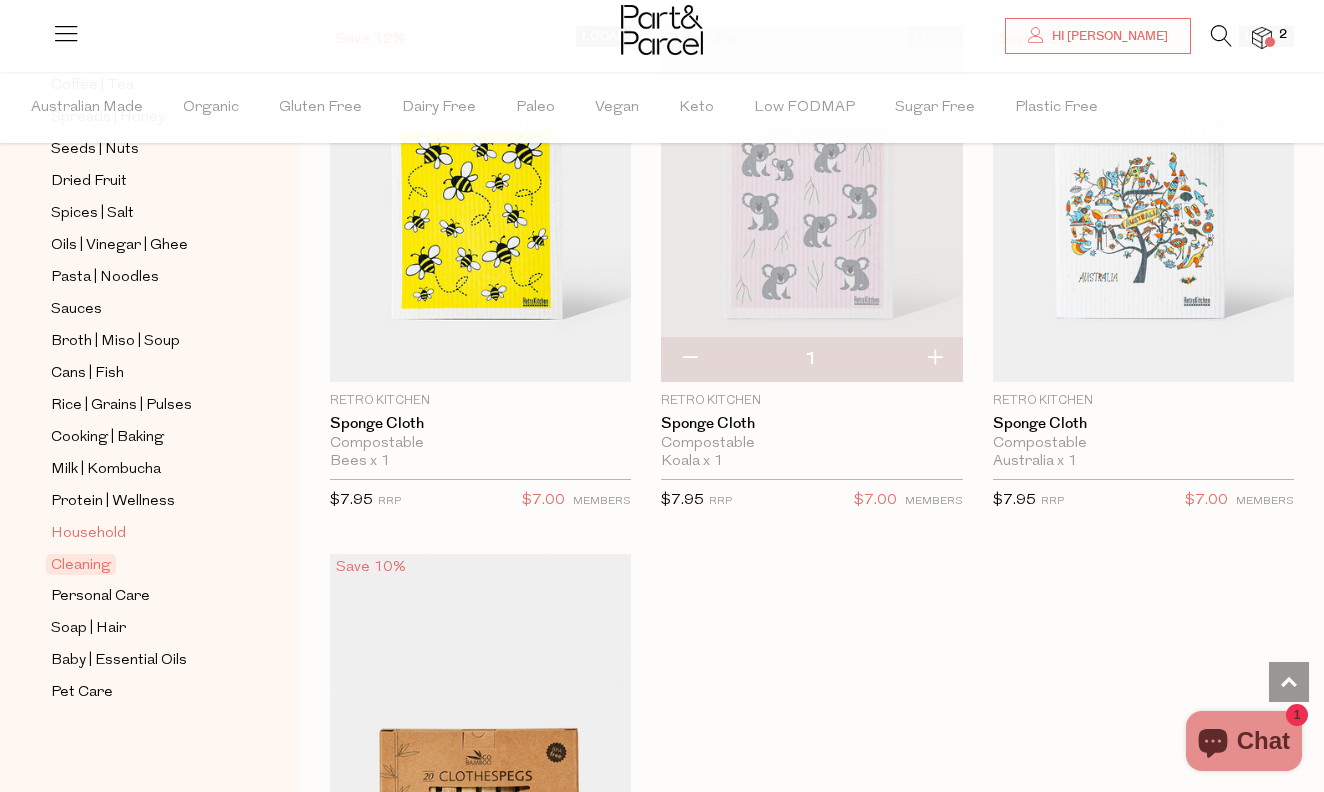 scroll, scrollTop: 580, scrollLeft: 0, axis: vertical 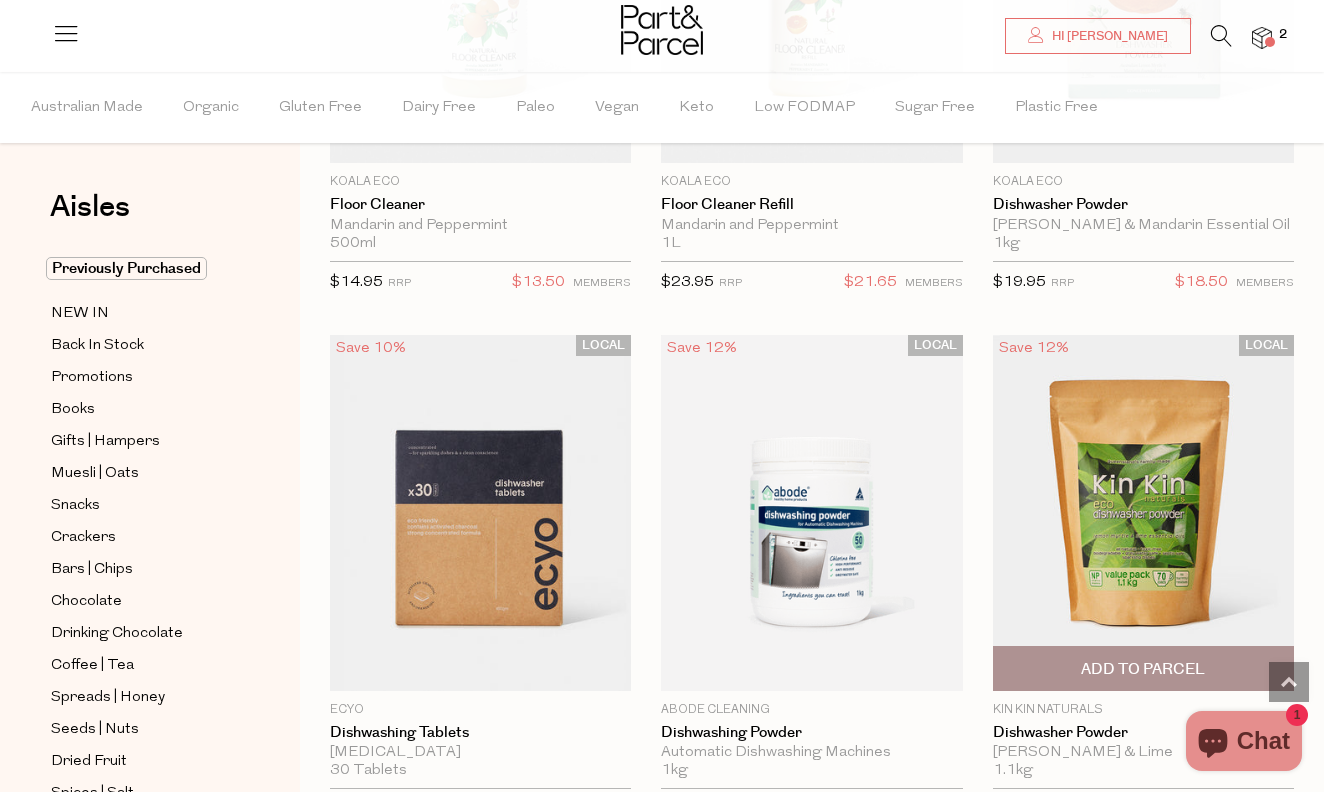 click at bounding box center [1143, 513] 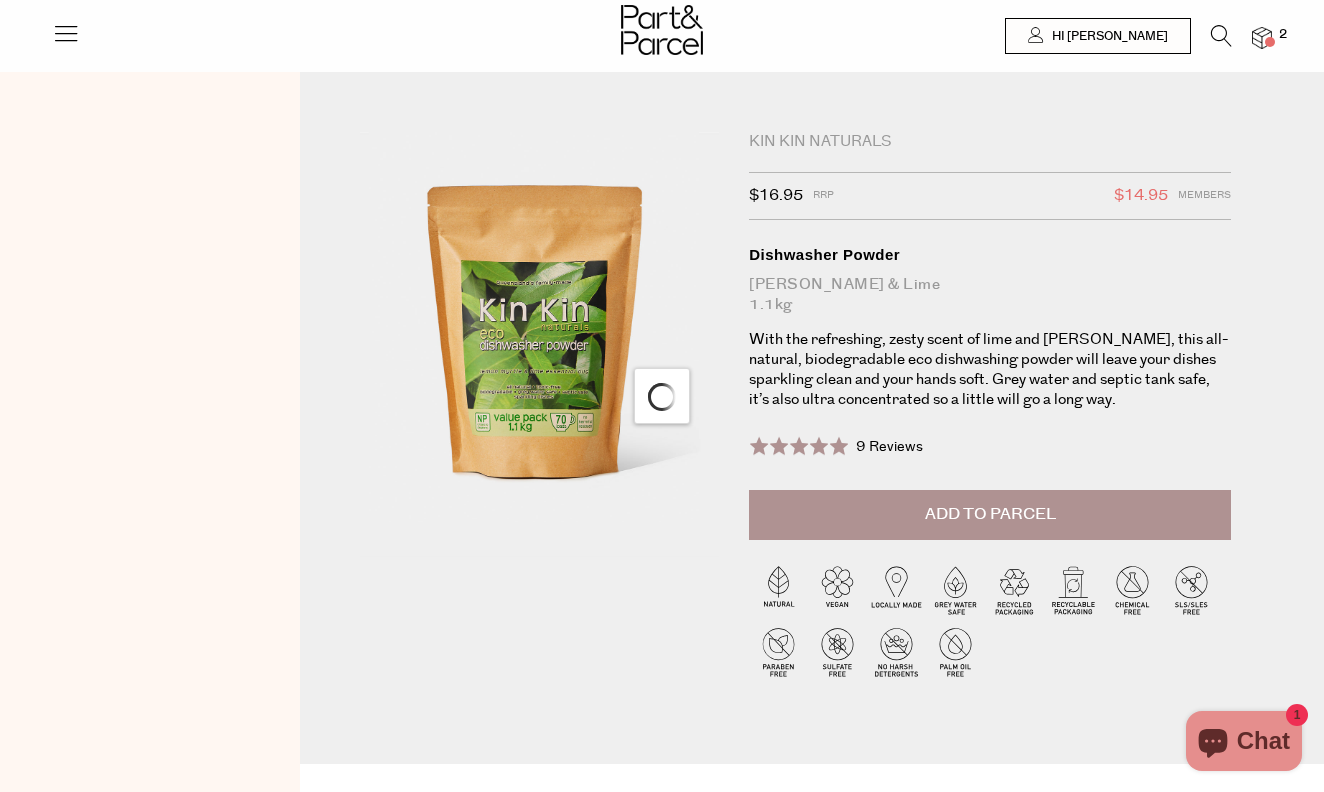 scroll, scrollTop: 0, scrollLeft: 0, axis: both 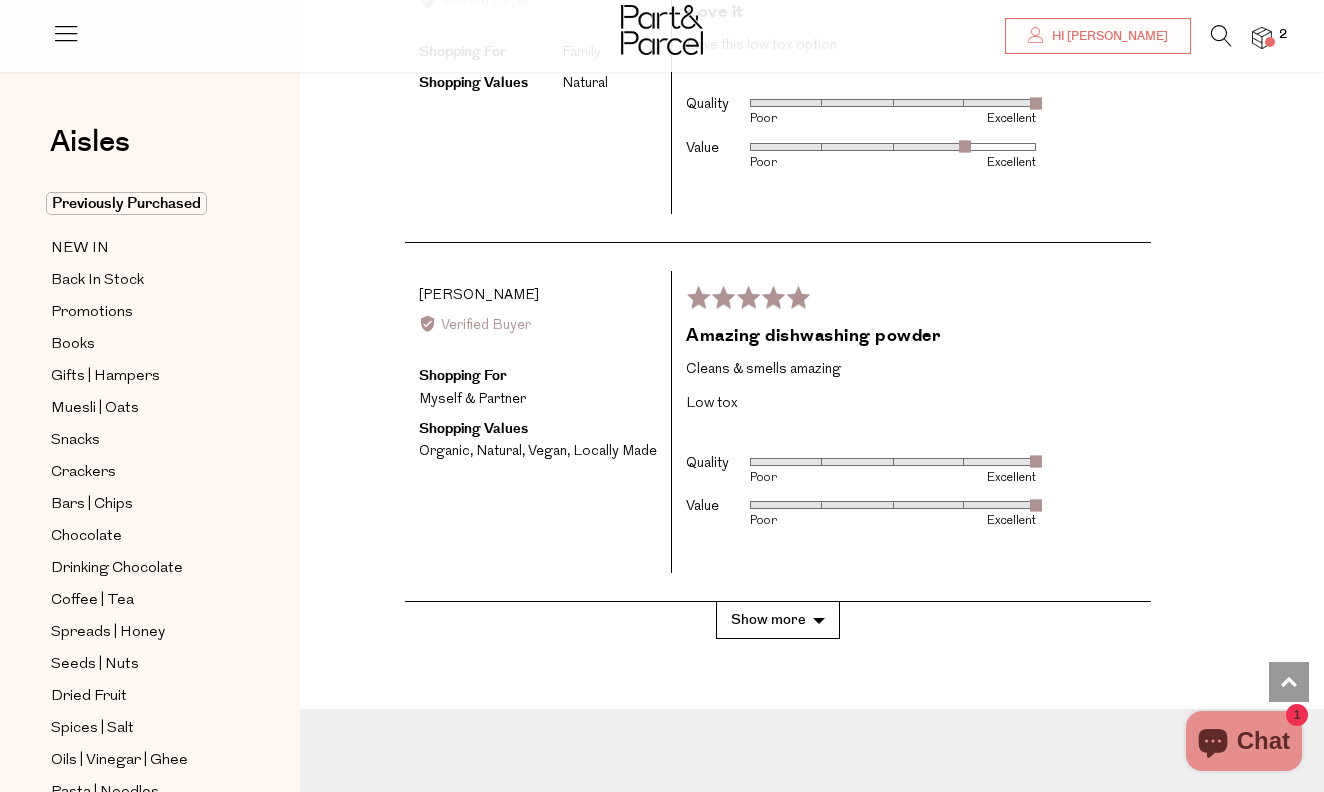 click on "Show more" at bounding box center [778, 620] 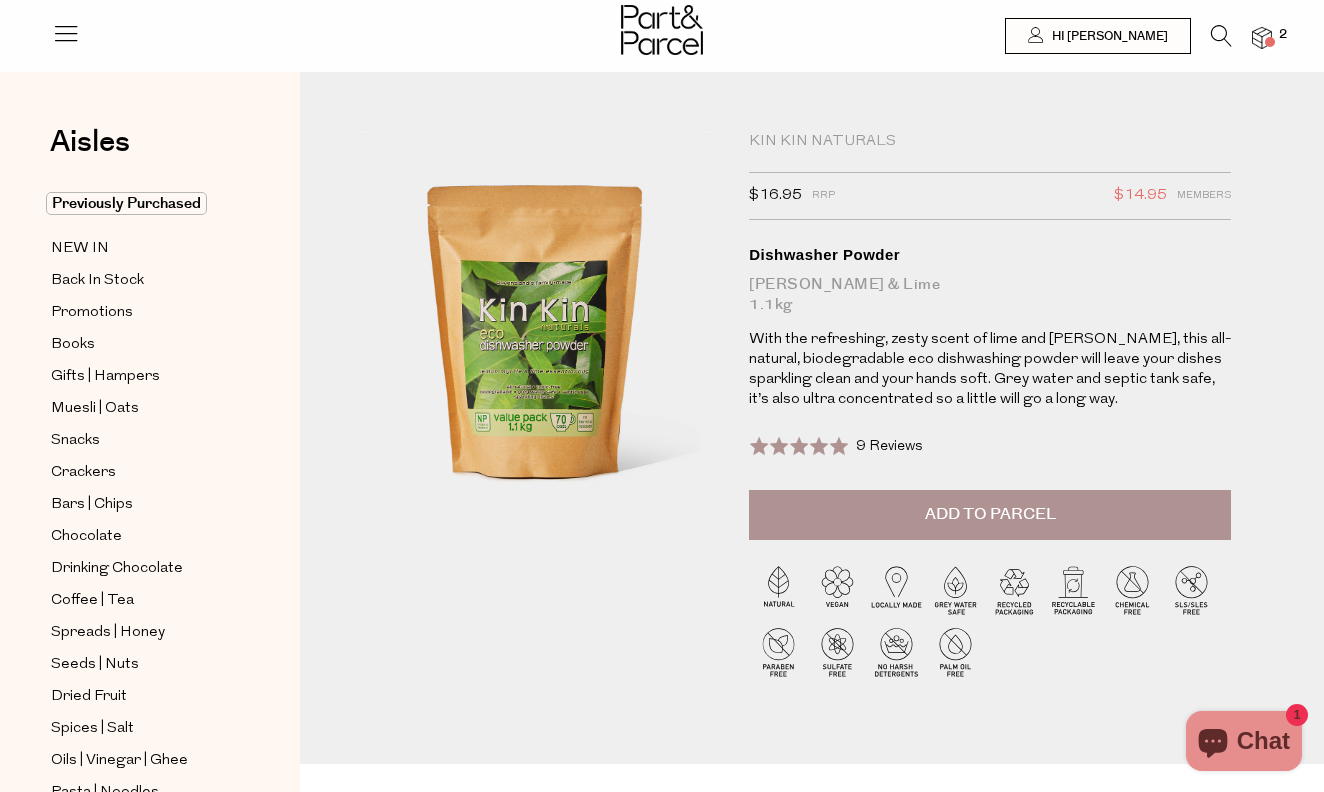 scroll, scrollTop: 0, scrollLeft: 0, axis: both 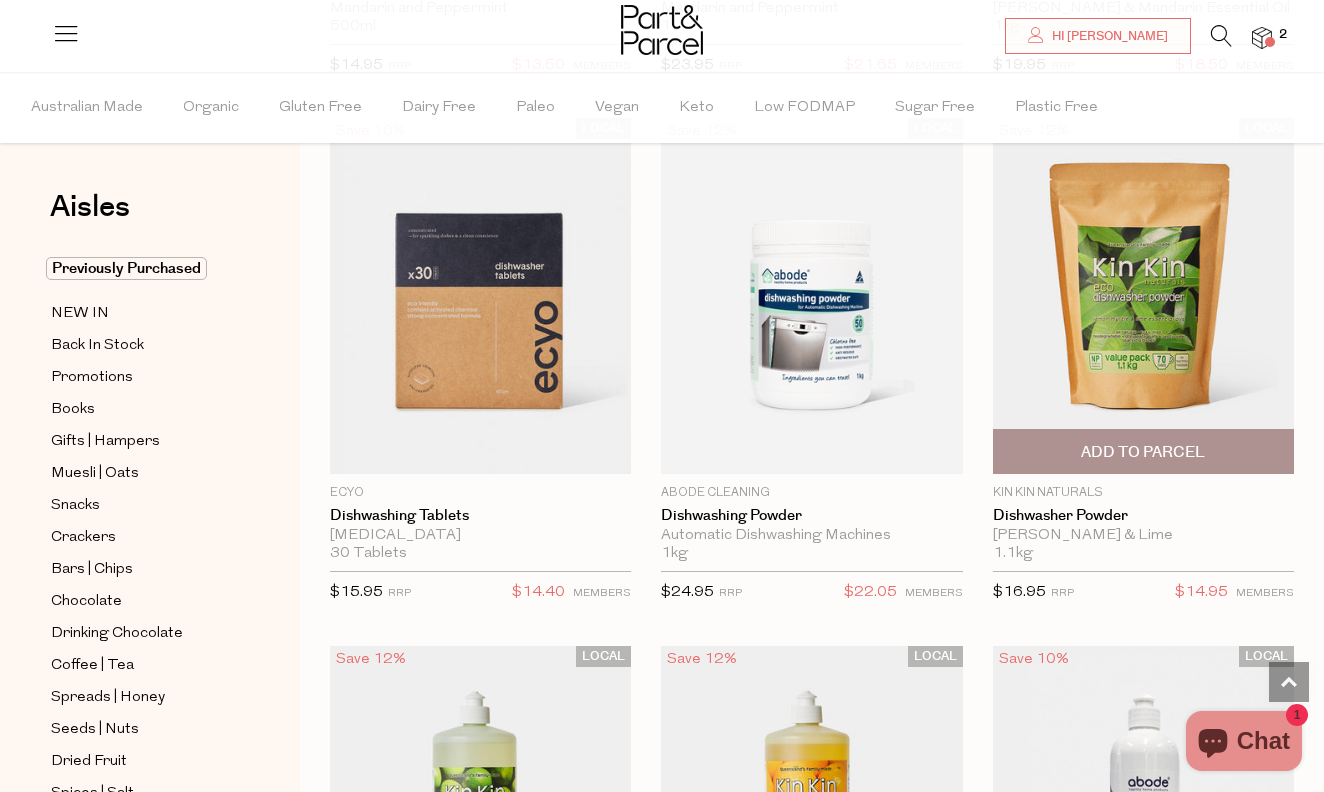 click at bounding box center (1143, 296) 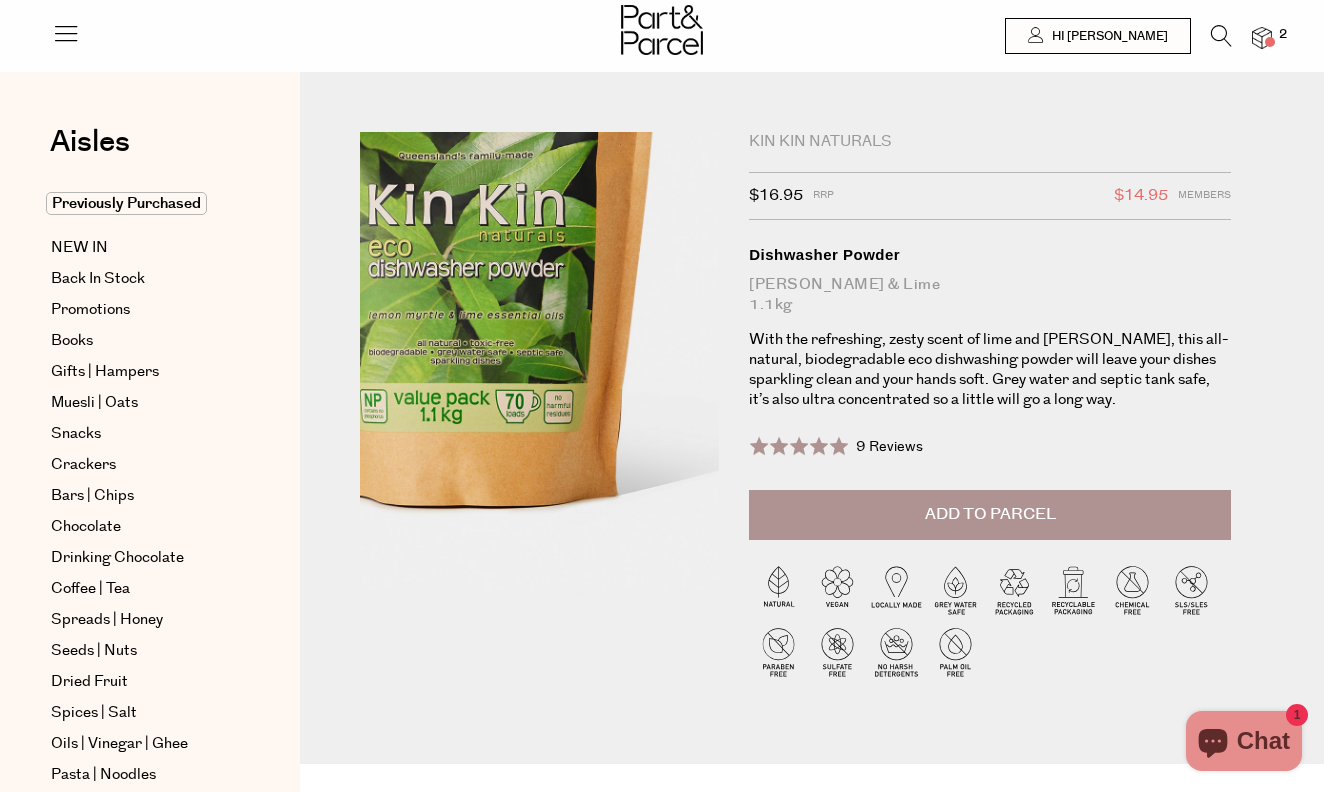 scroll, scrollTop: 0, scrollLeft: 0, axis: both 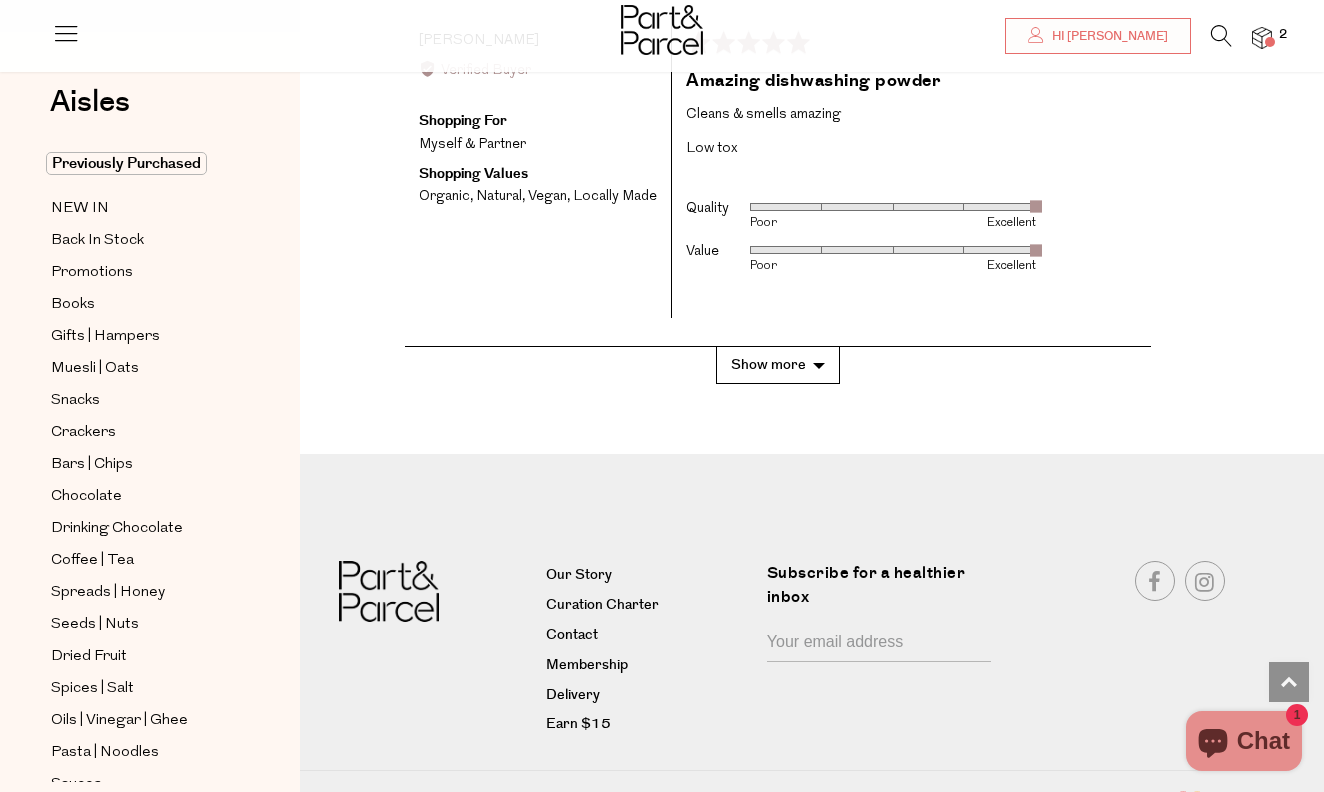 click on "Show more" at bounding box center [778, 365] 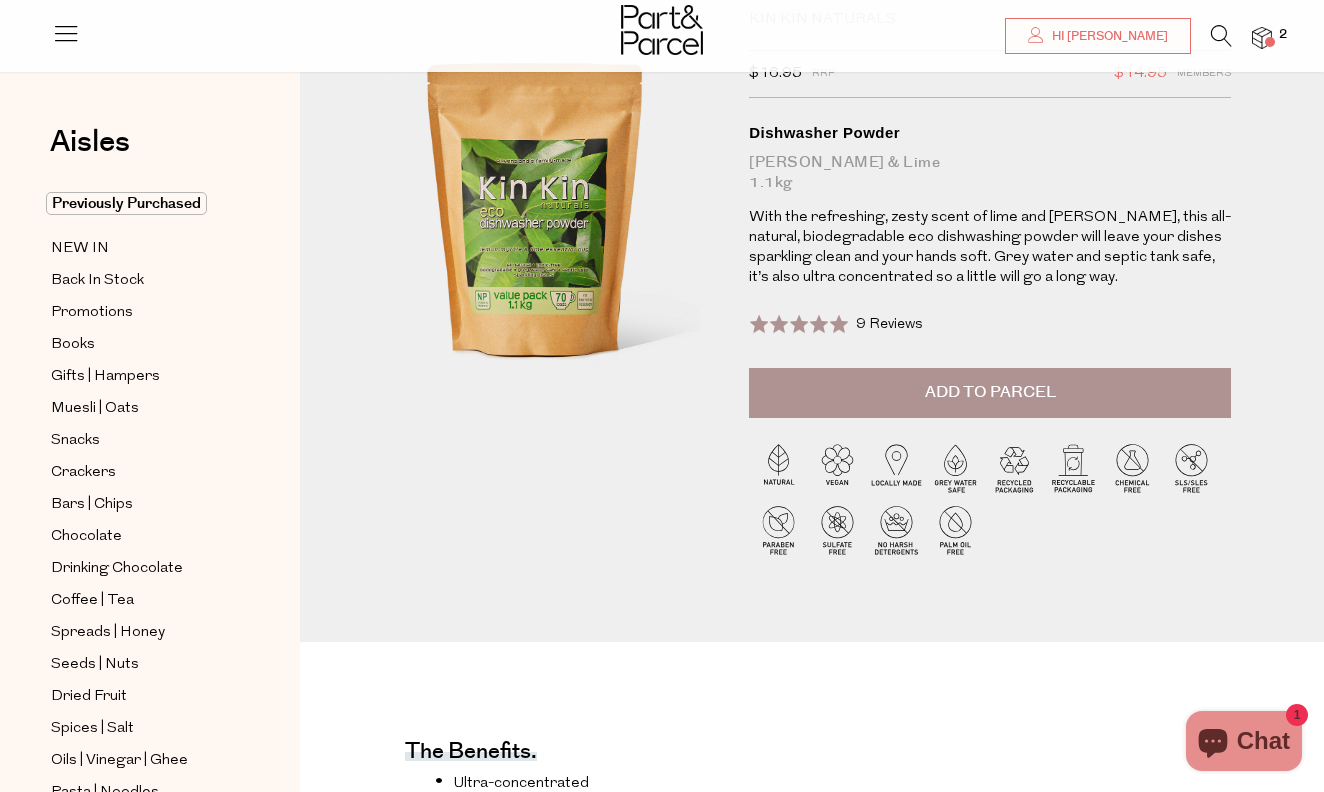 scroll, scrollTop: 119, scrollLeft: 0, axis: vertical 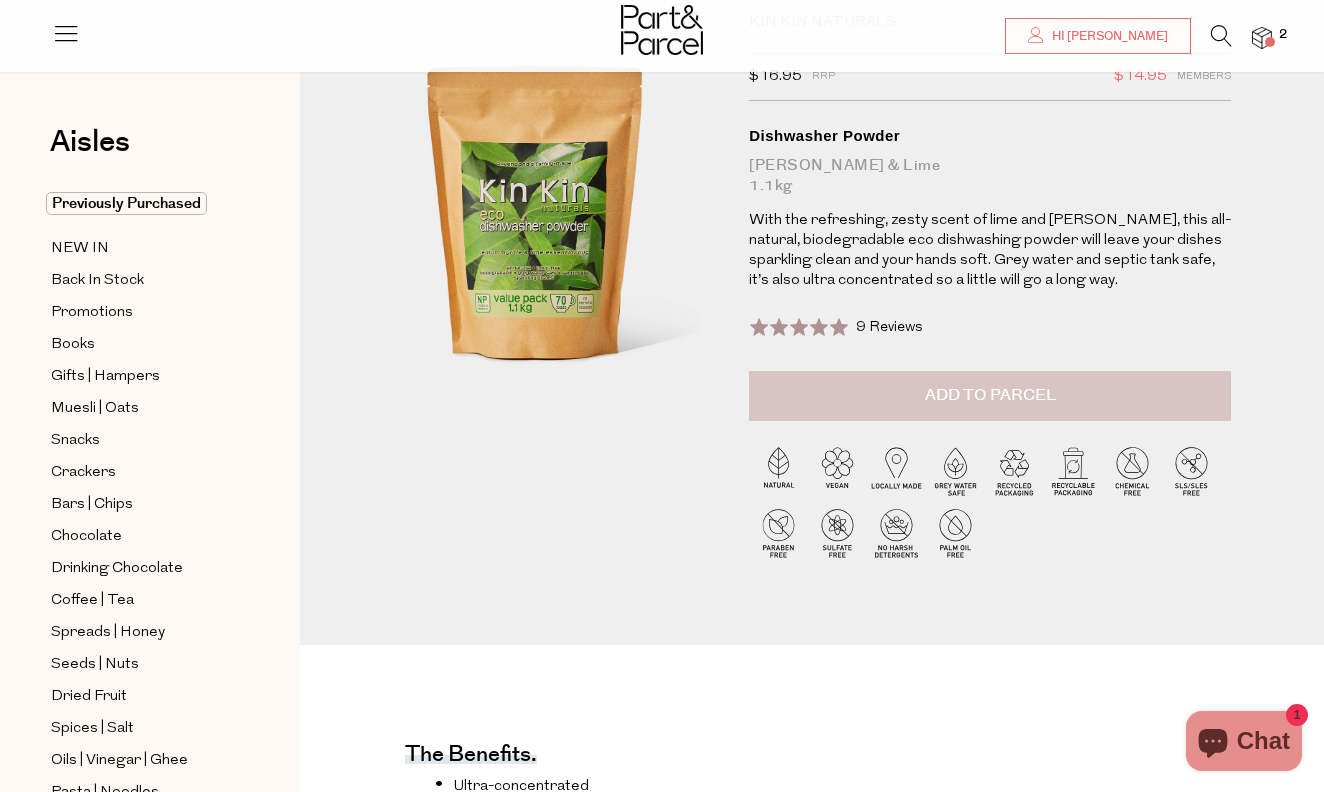 click on "Add to Parcel" at bounding box center (990, 395) 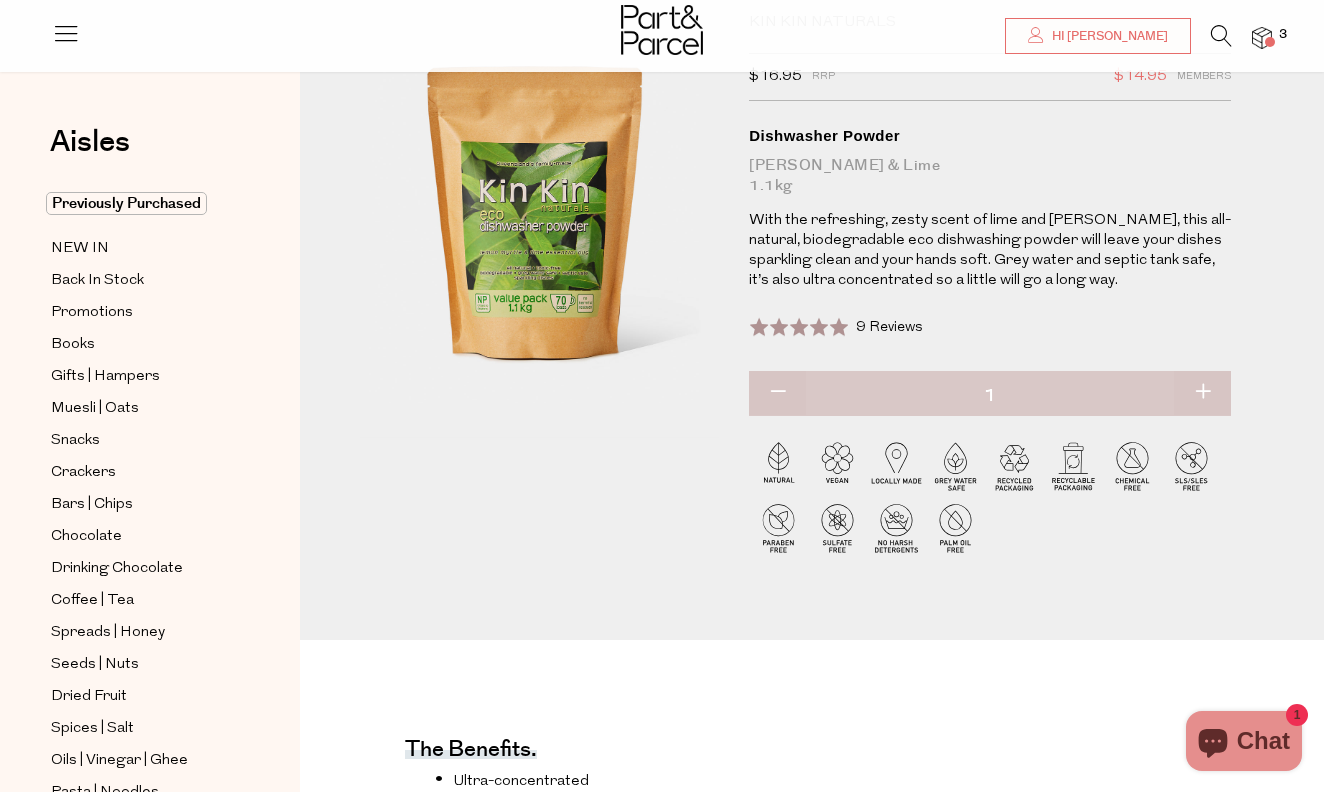 click at bounding box center [1221, 36] 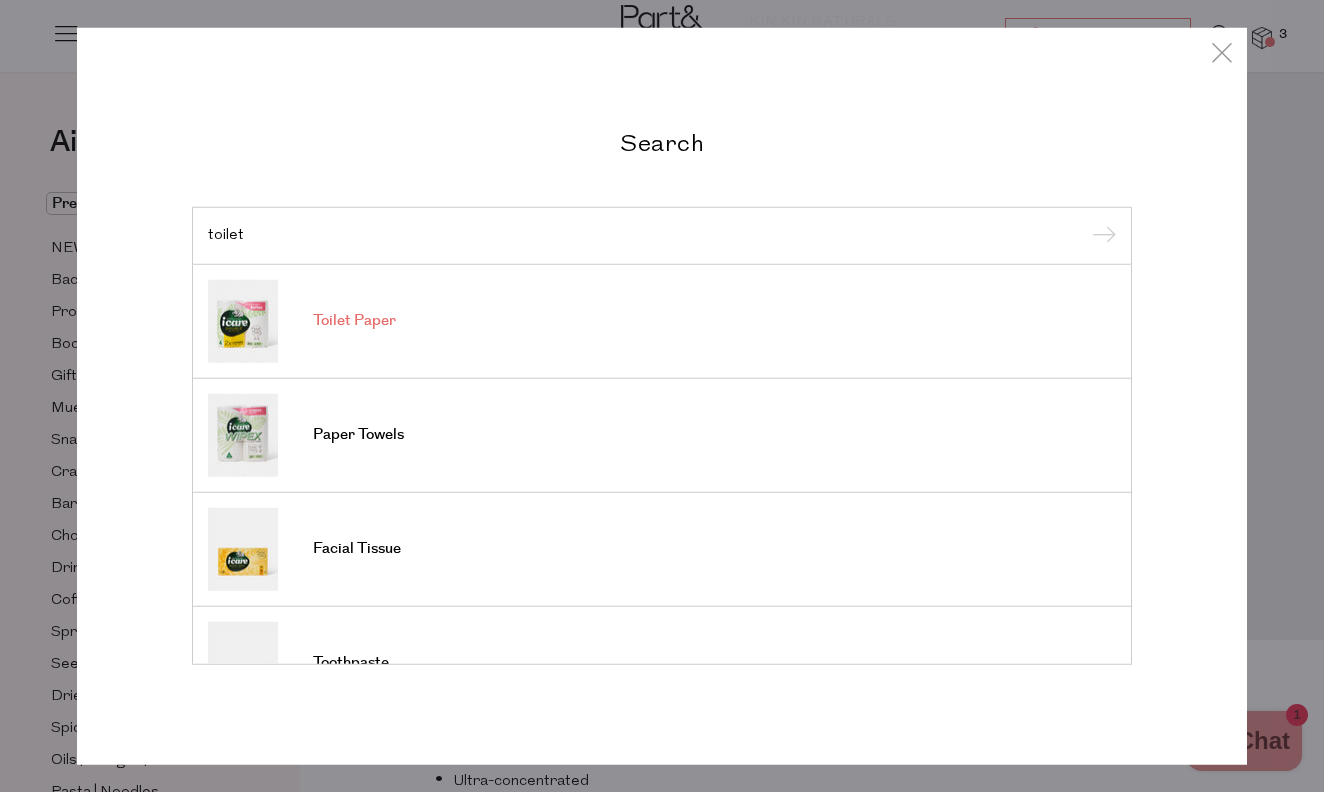 type on "toilet" 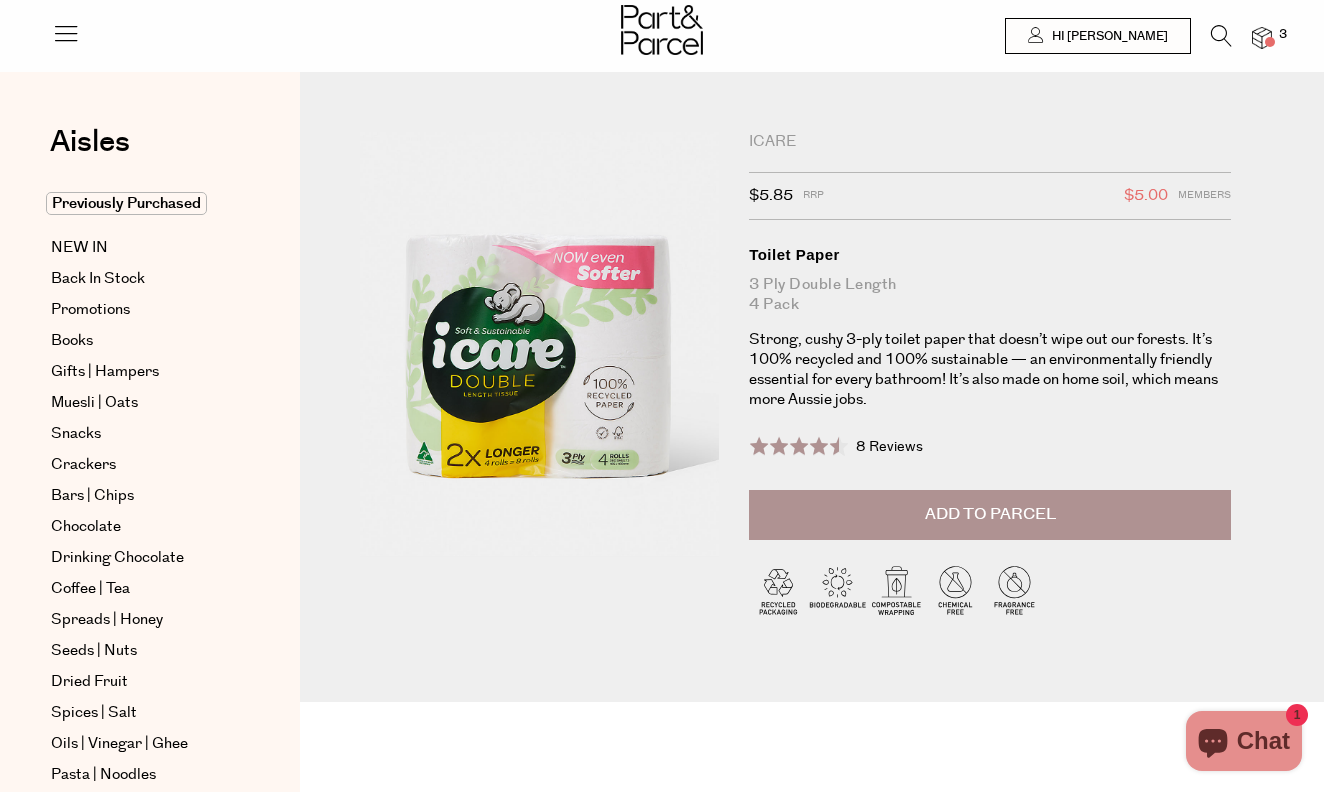 scroll, scrollTop: 0, scrollLeft: 0, axis: both 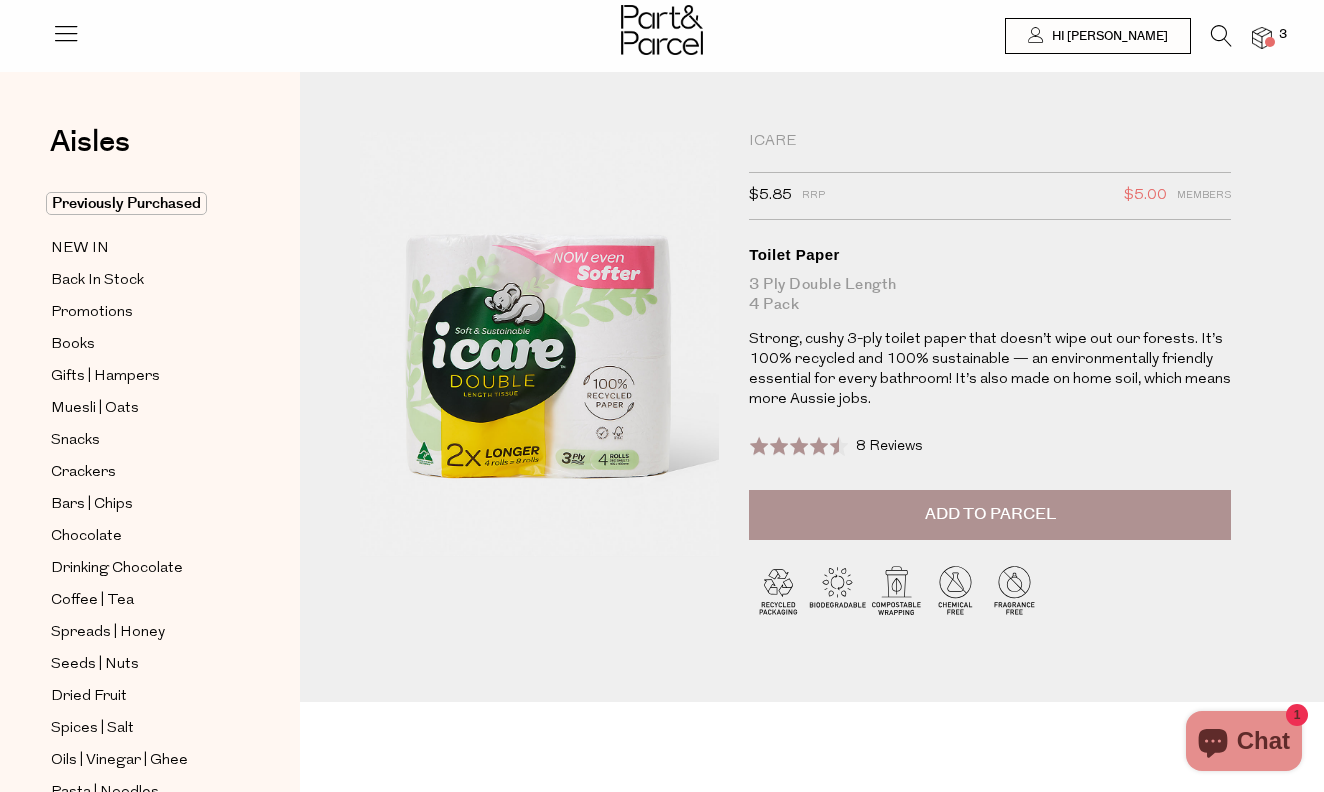 click at bounding box center [1221, 36] 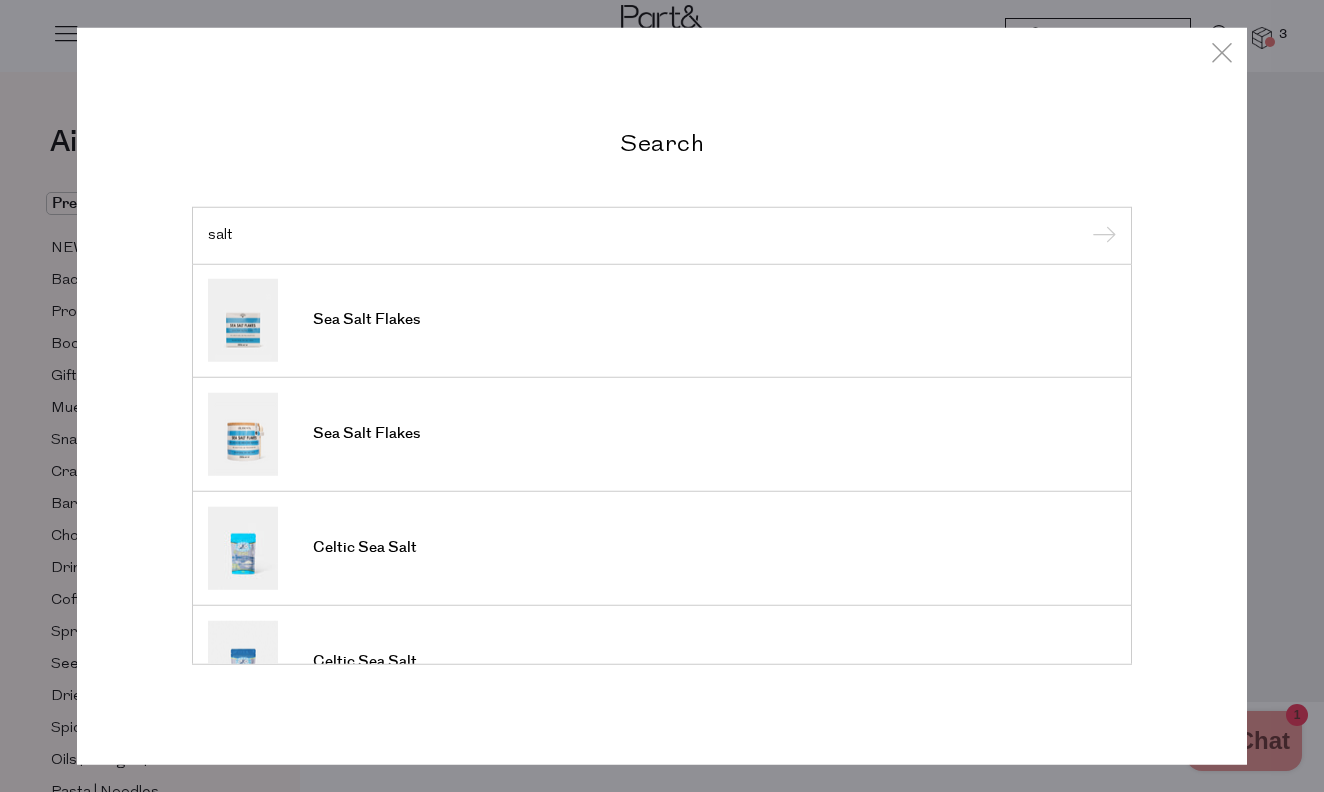 scroll, scrollTop: 224, scrollLeft: 0, axis: vertical 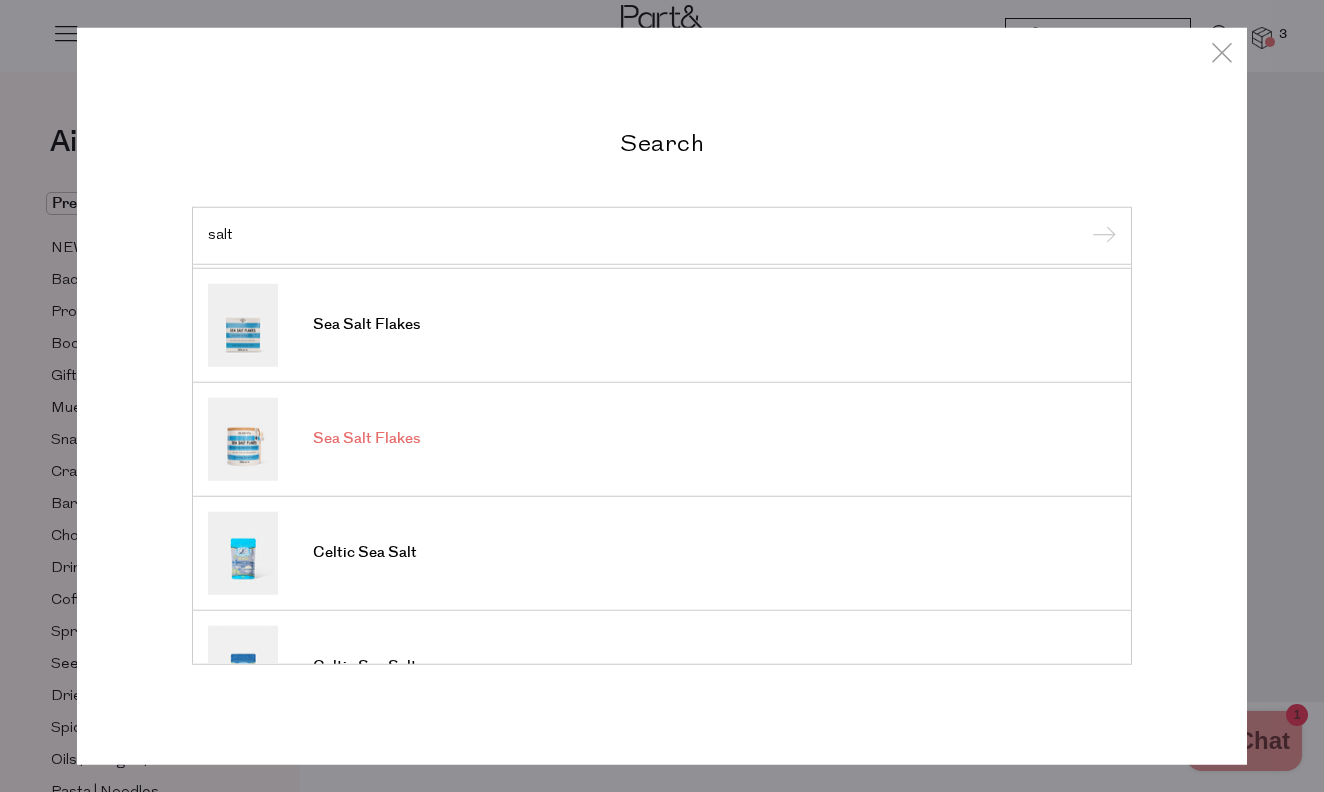 type on "salt" 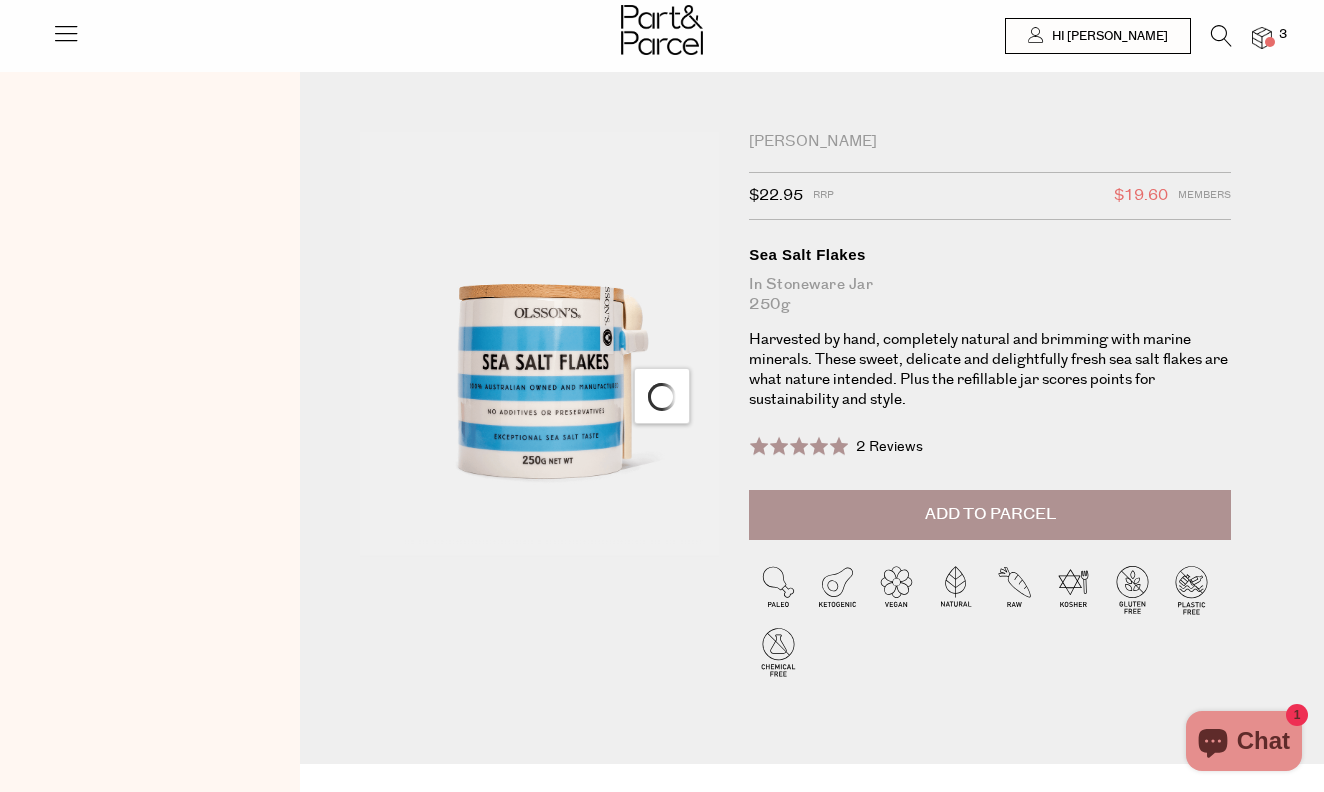scroll, scrollTop: 0, scrollLeft: 0, axis: both 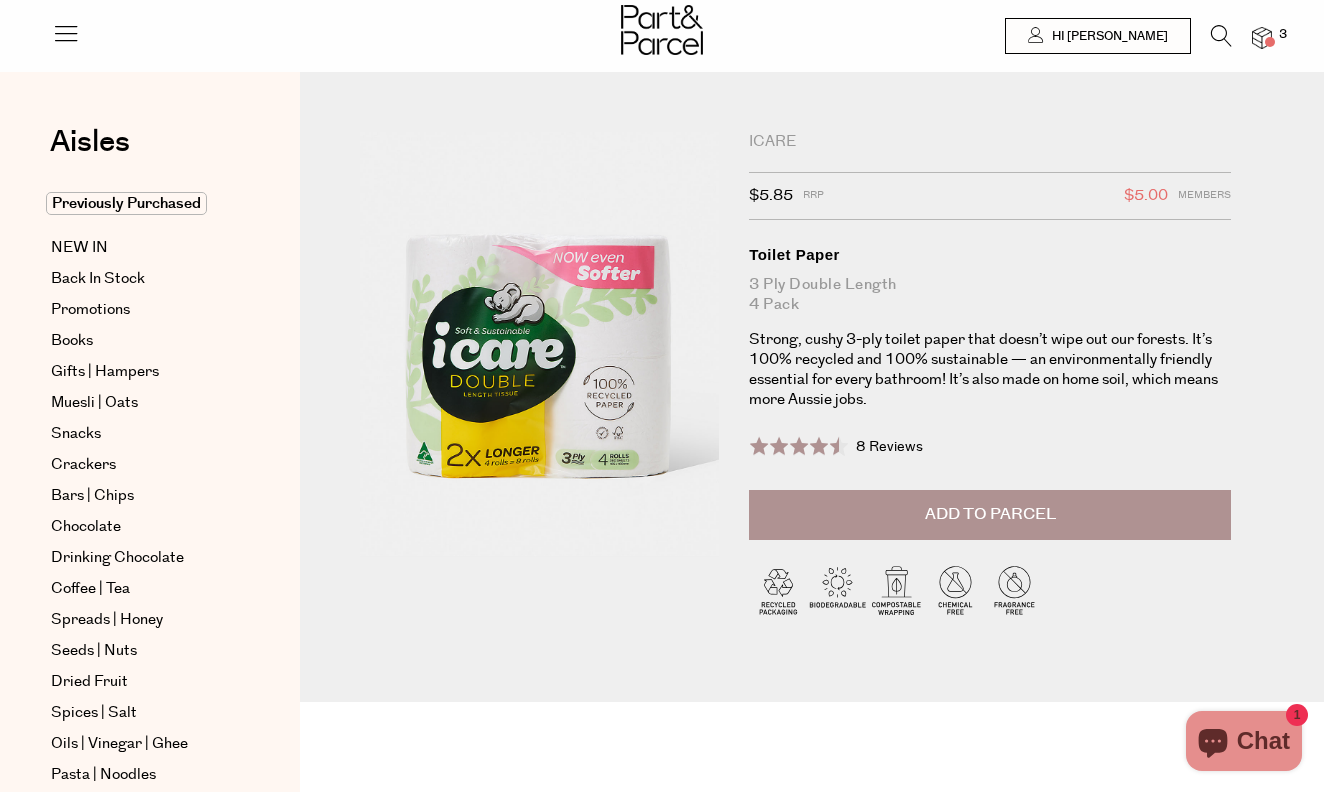click at bounding box center [1221, 36] 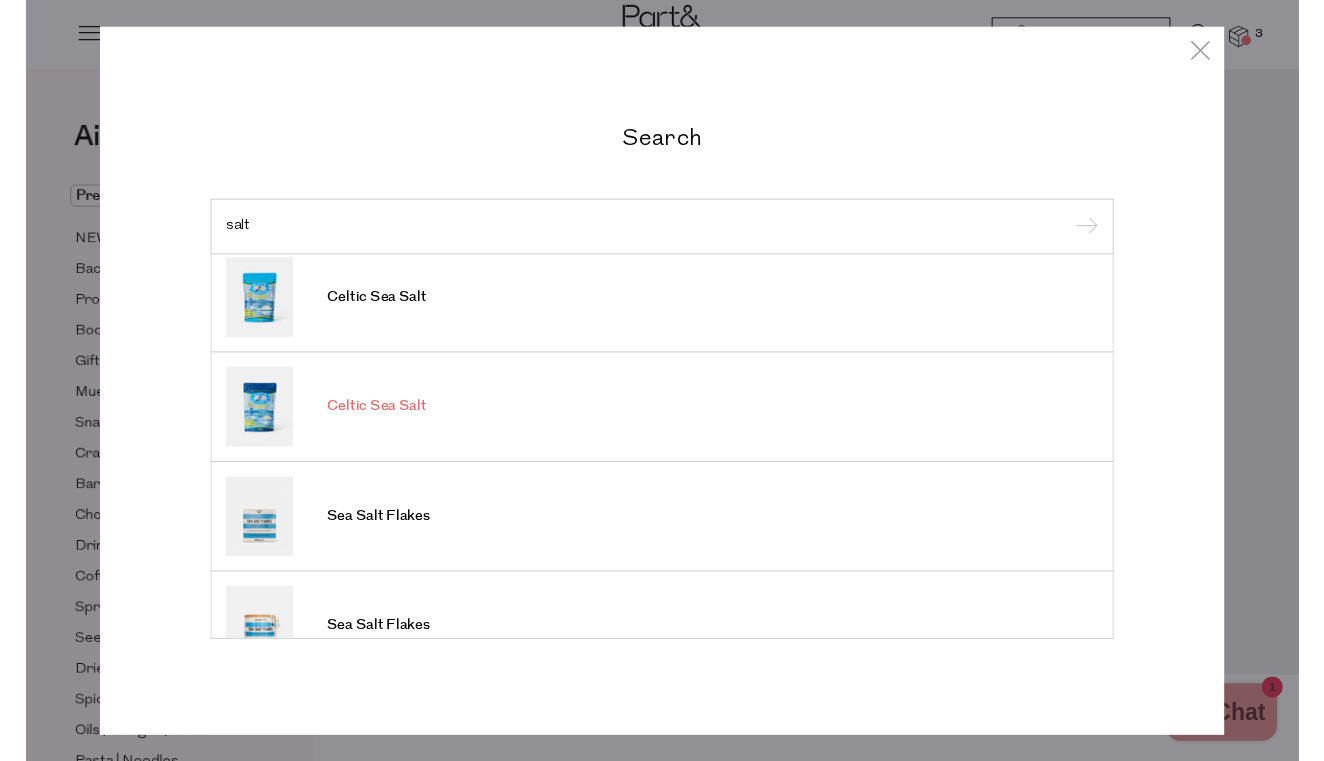 scroll, scrollTop: 7, scrollLeft: 0, axis: vertical 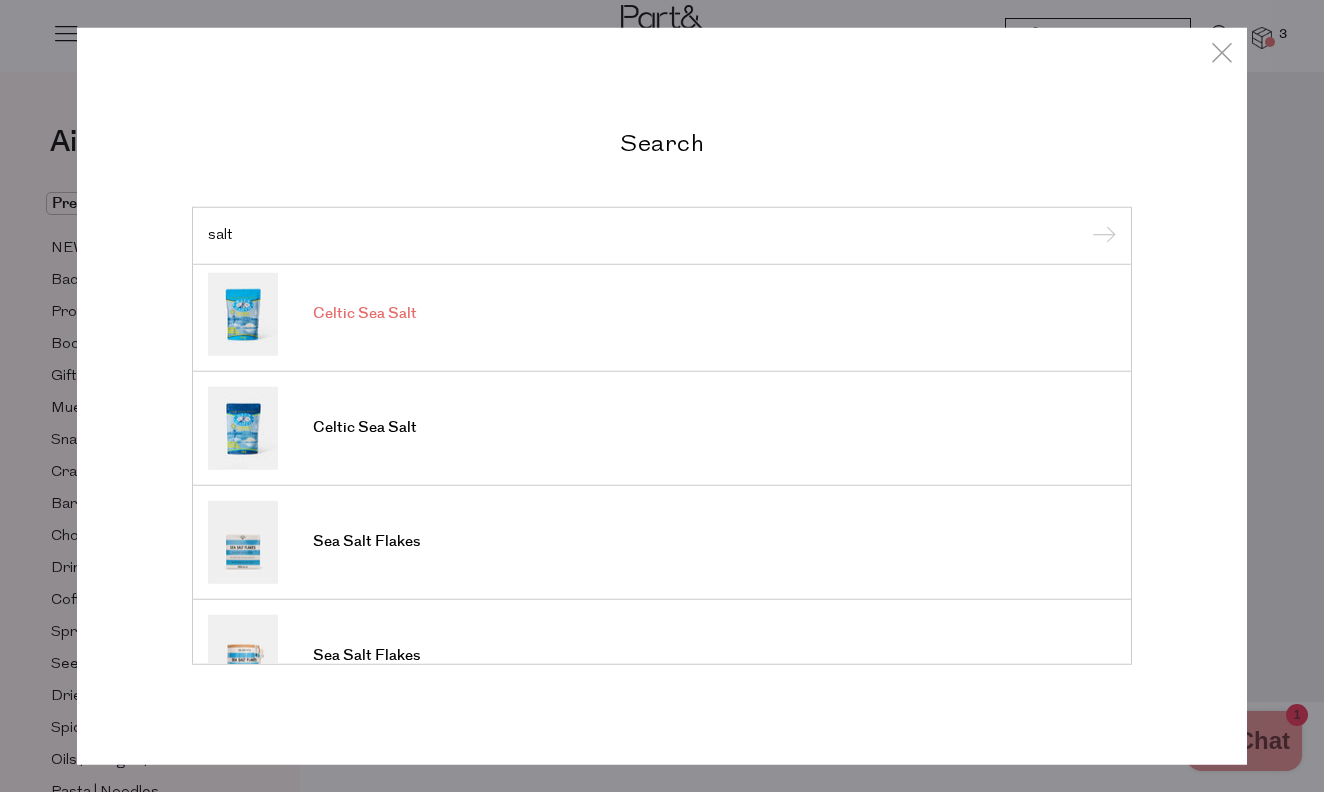type on "salt" 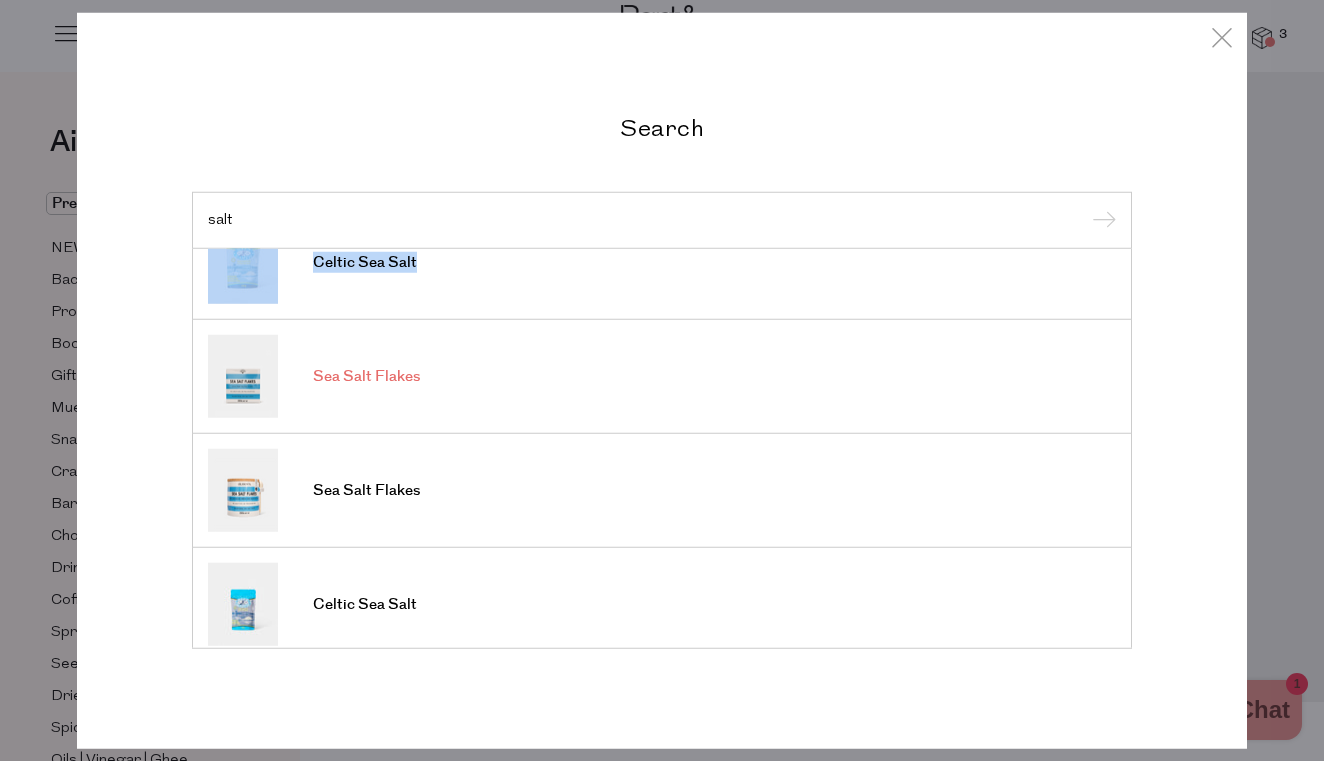 scroll, scrollTop: 182, scrollLeft: 0, axis: vertical 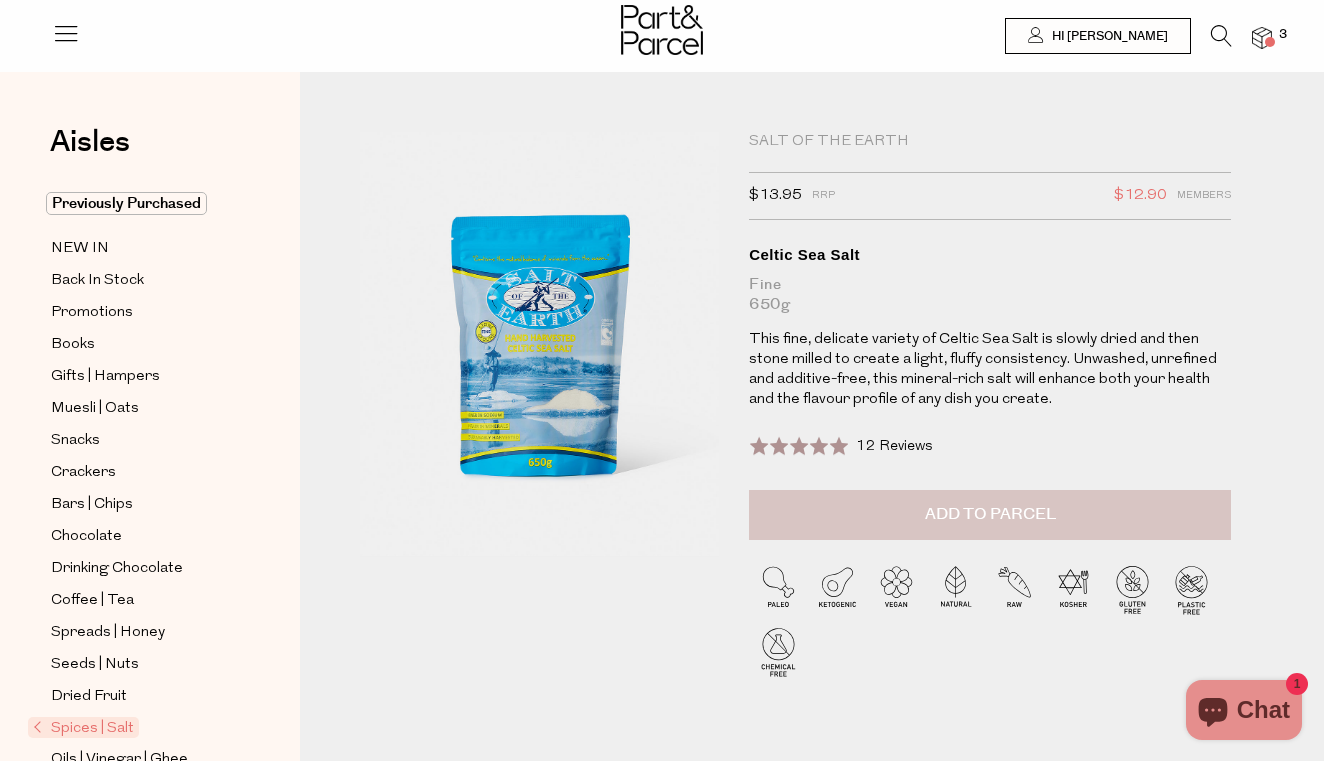 click on "Add to Parcel" at bounding box center [990, 514] 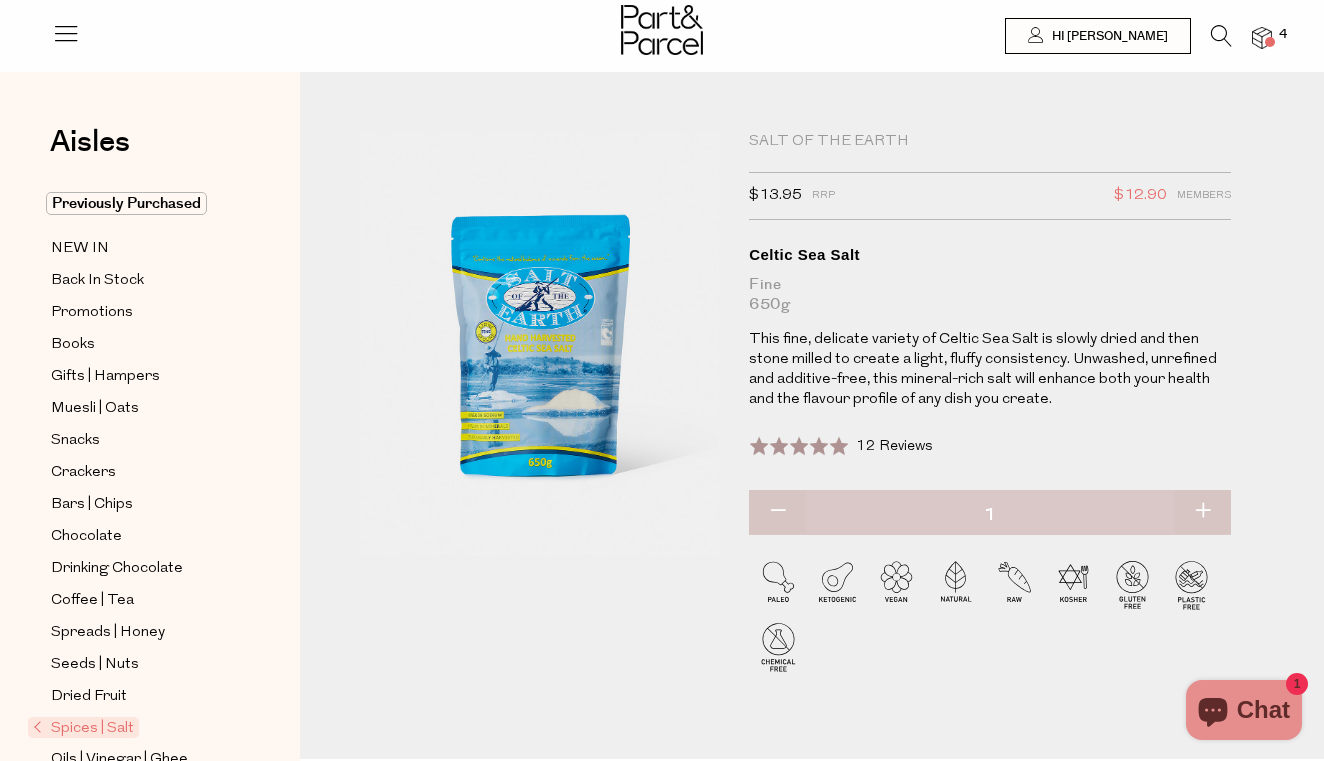 click at bounding box center [1221, 36] 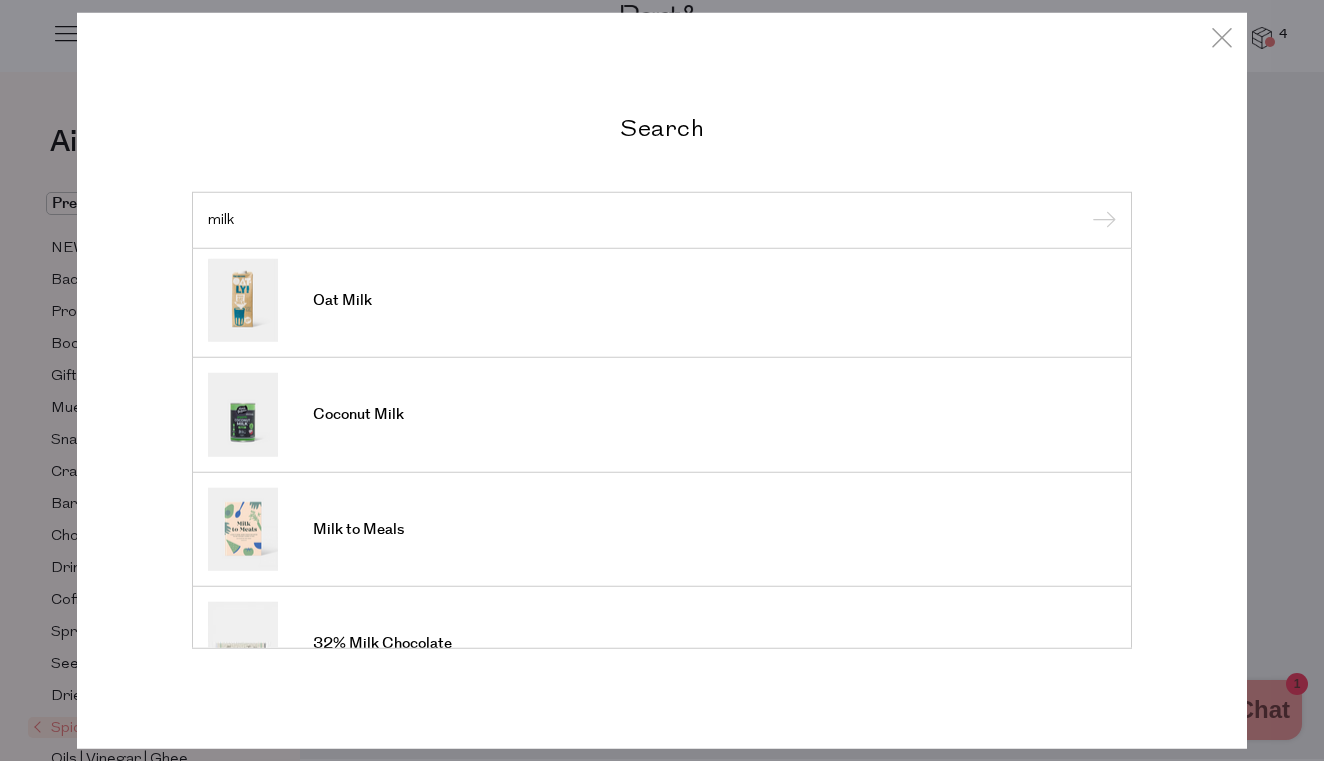 scroll, scrollTop: 345, scrollLeft: 0, axis: vertical 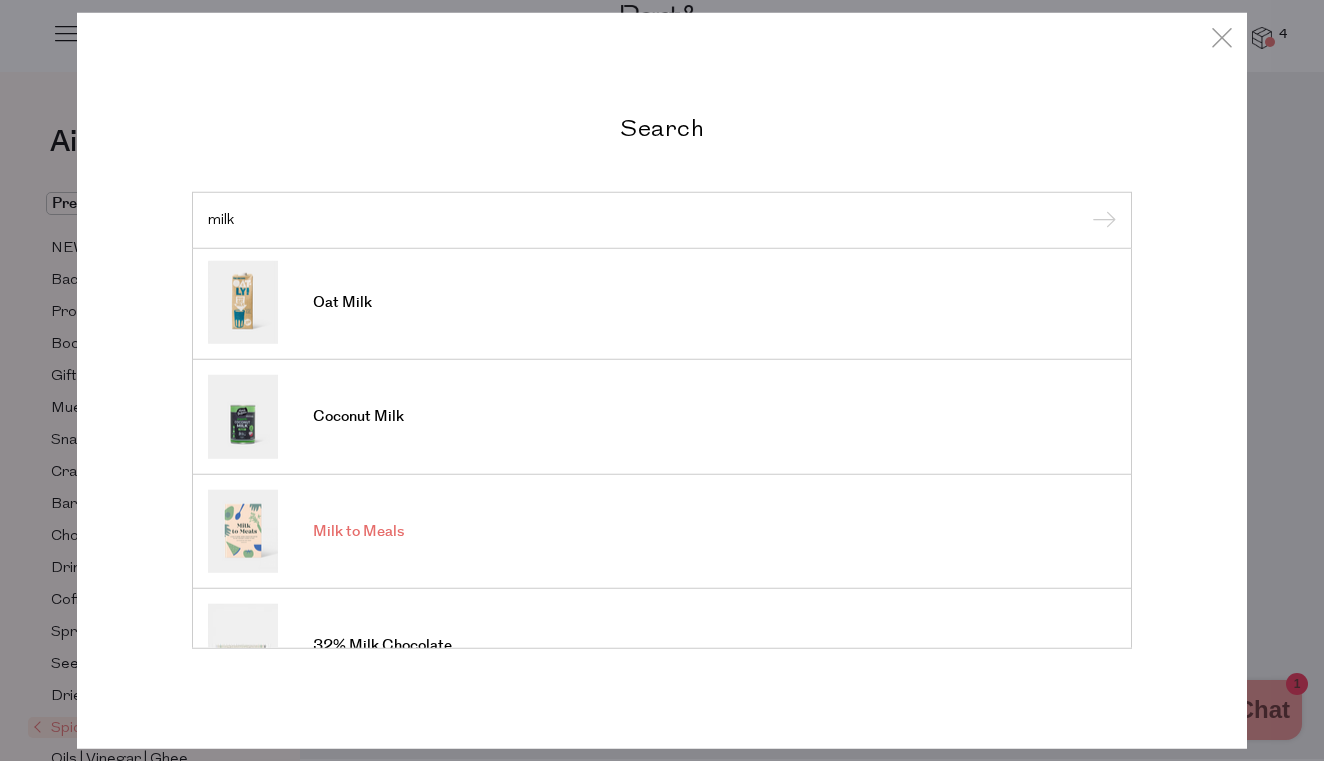 type on "milk" 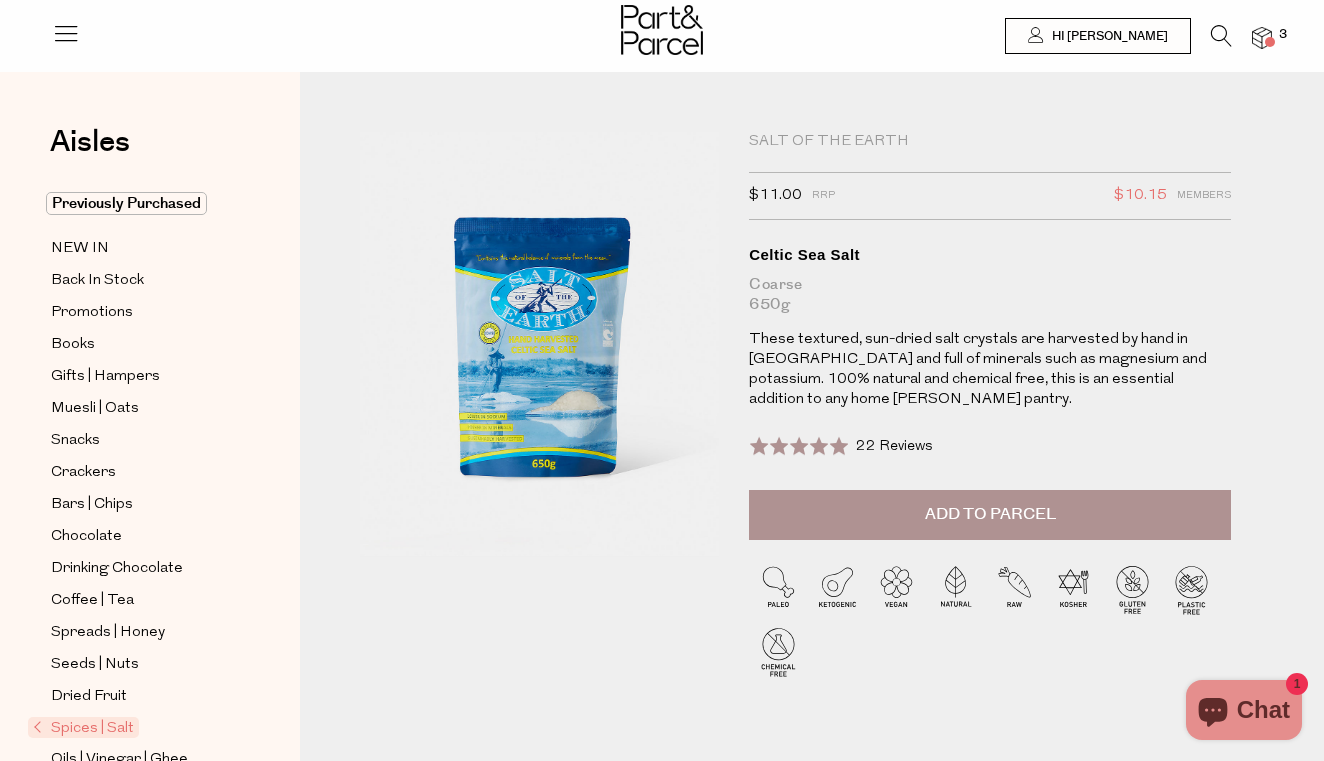 scroll, scrollTop: 0, scrollLeft: 0, axis: both 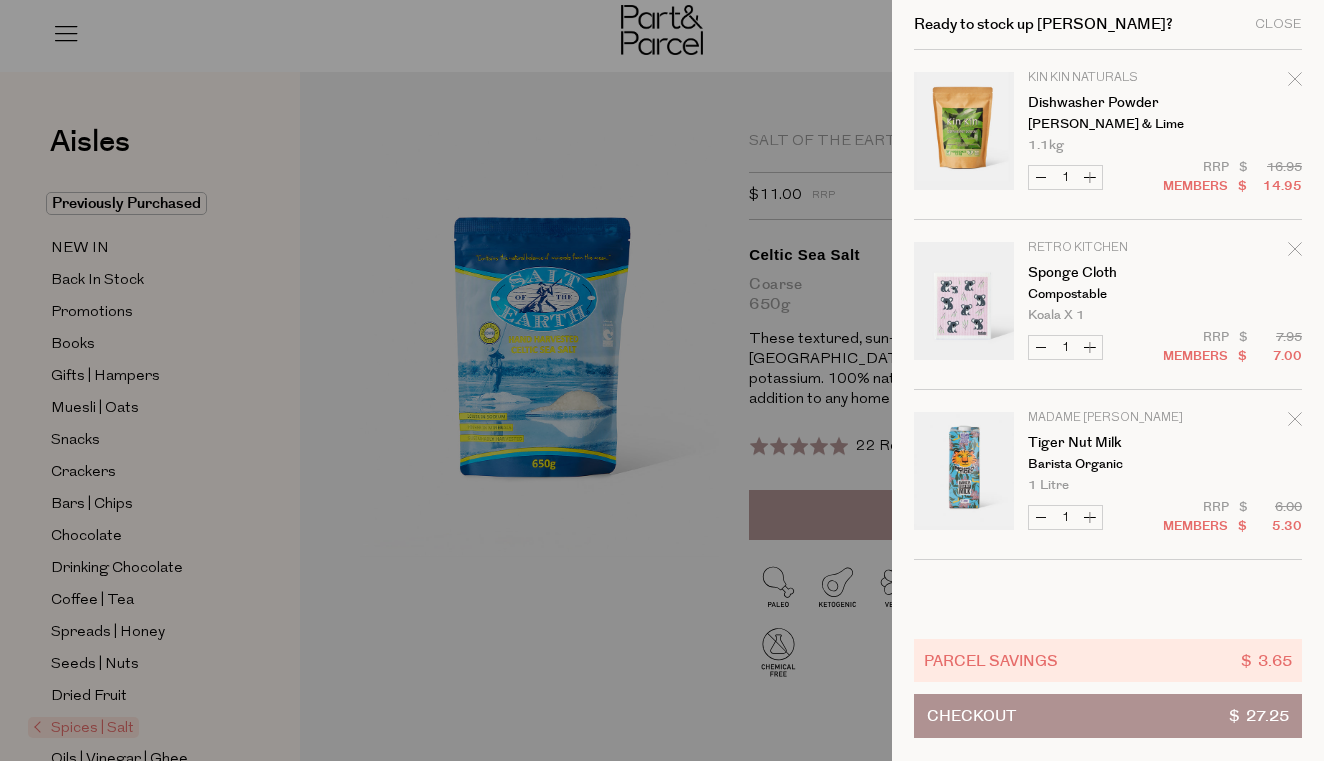 click at bounding box center (662, 380) 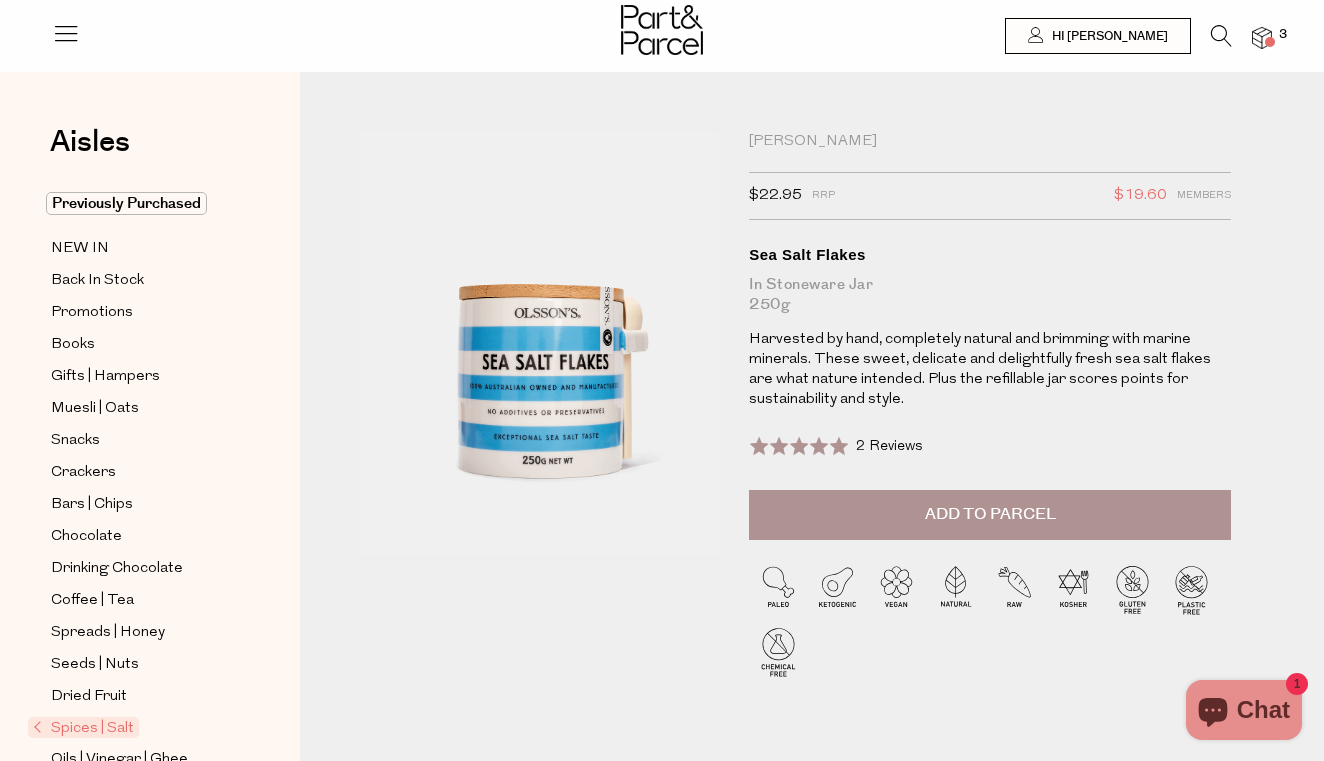 scroll, scrollTop: 0, scrollLeft: 0, axis: both 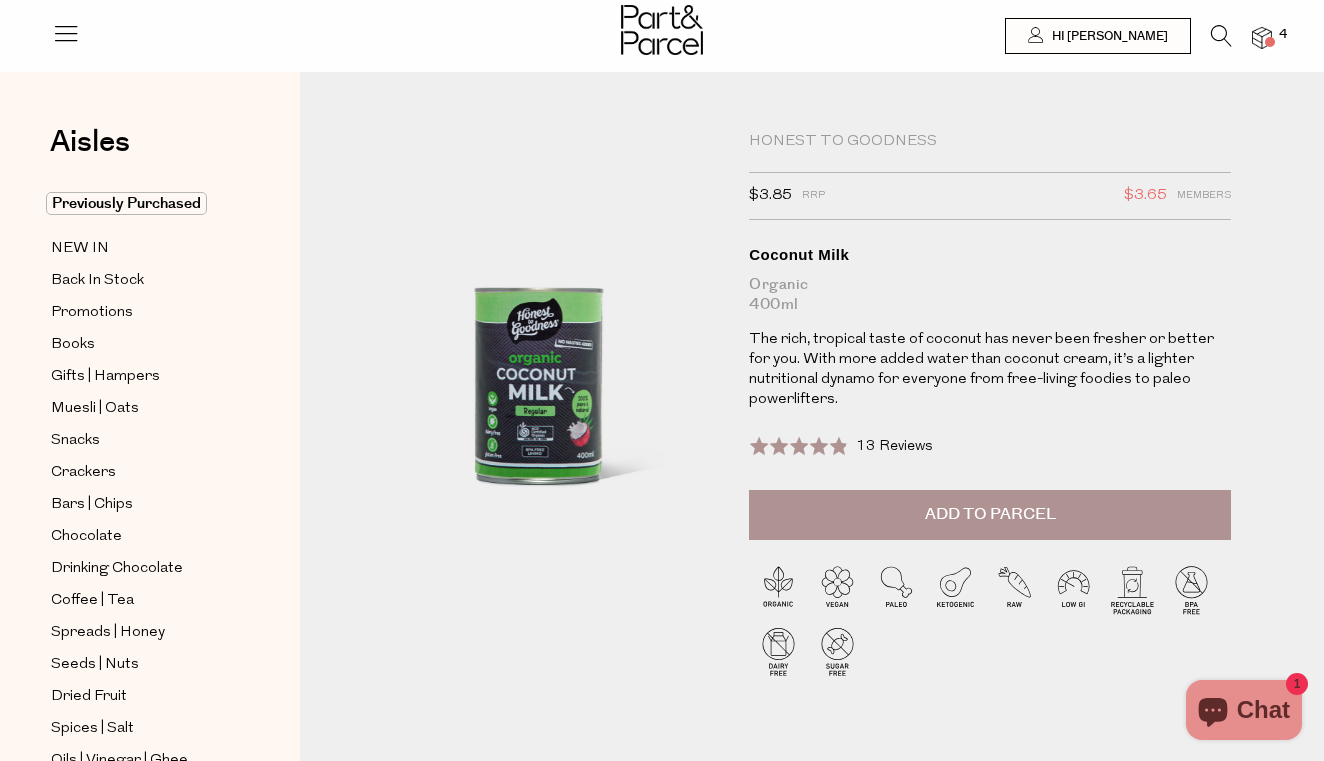 click at bounding box center (1270, 42) 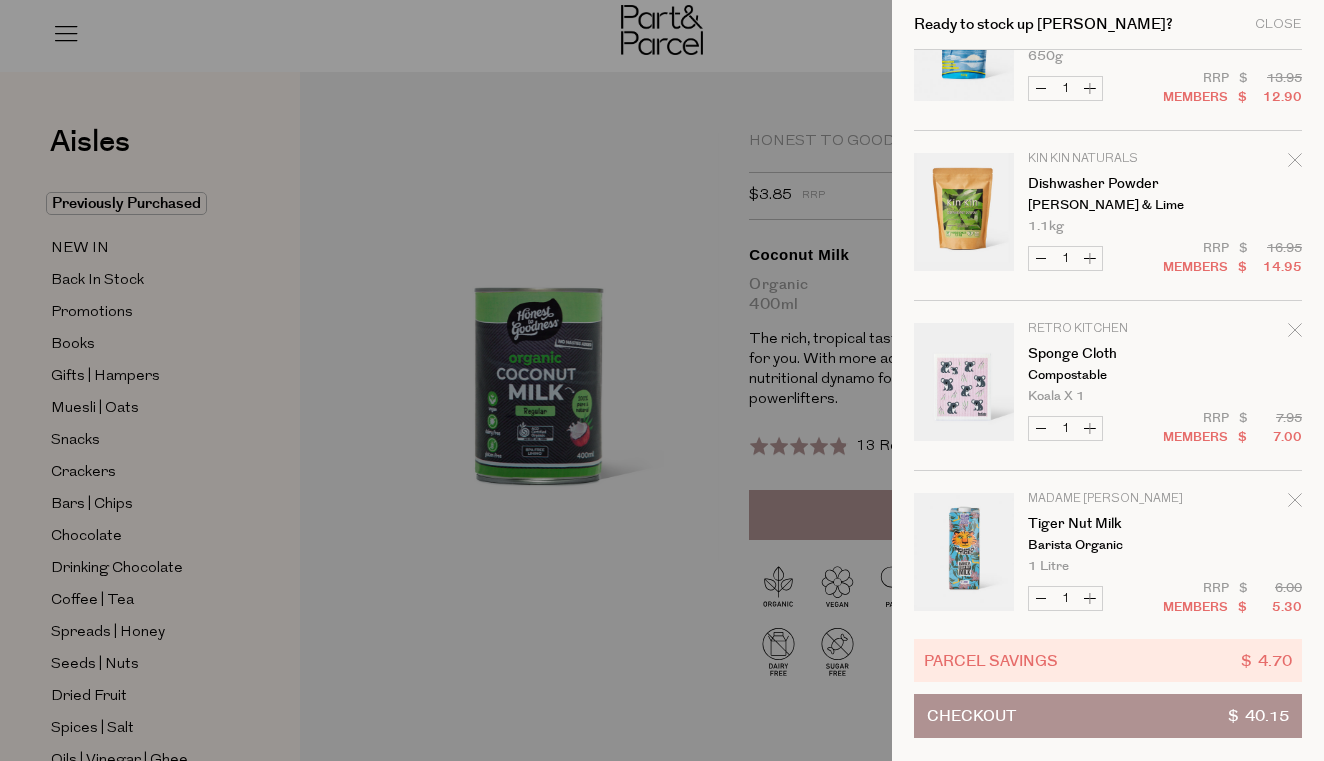 scroll, scrollTop: 114, scrollLeft: 0, axis: vertical 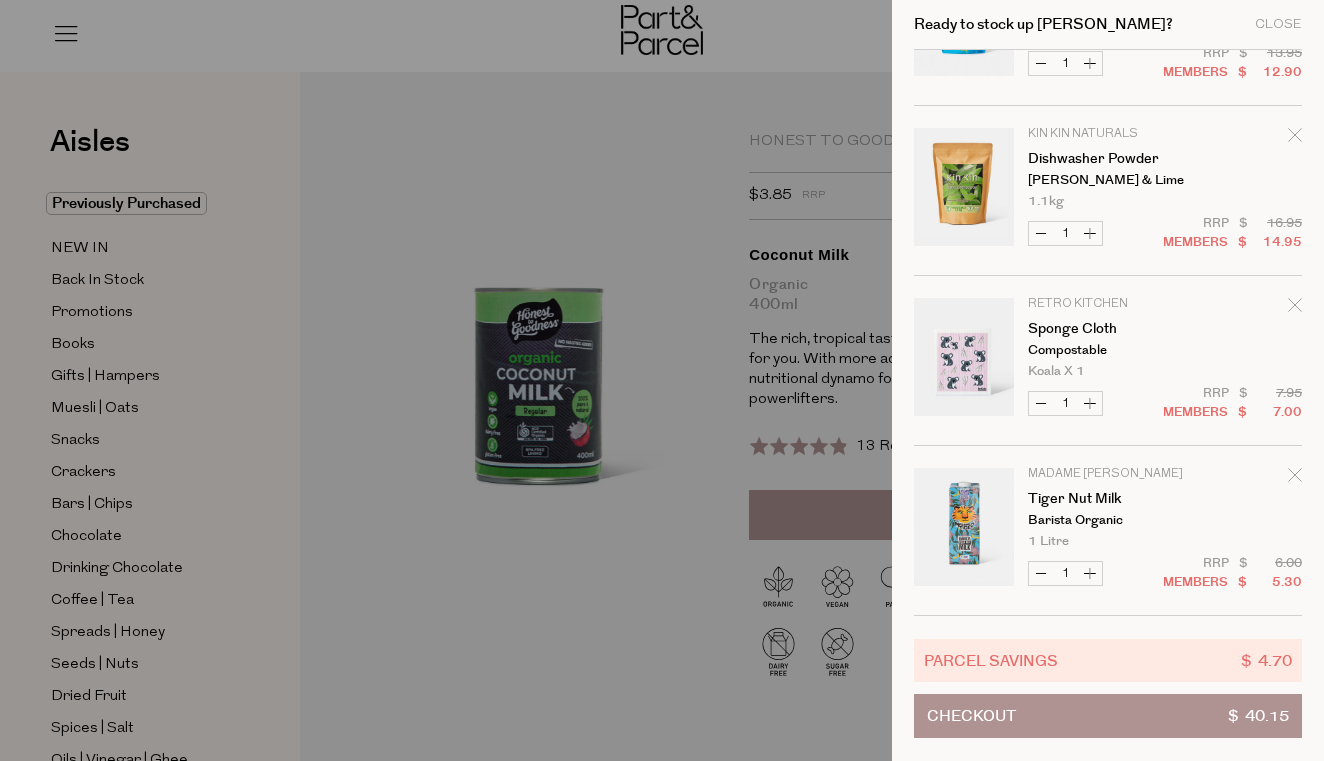 click at bounding box center (662, 380) 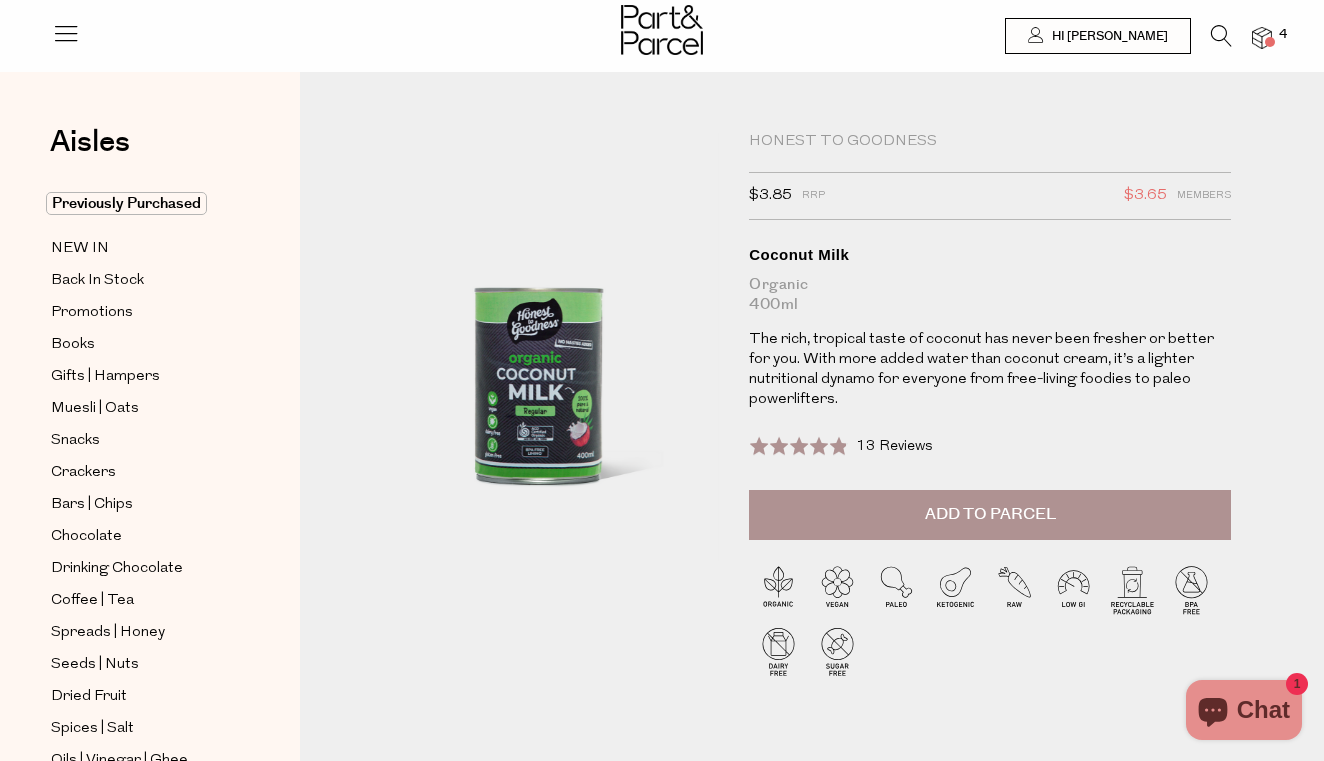 scroll, scrollTop: 0, scrollLeft: 0, axis: both 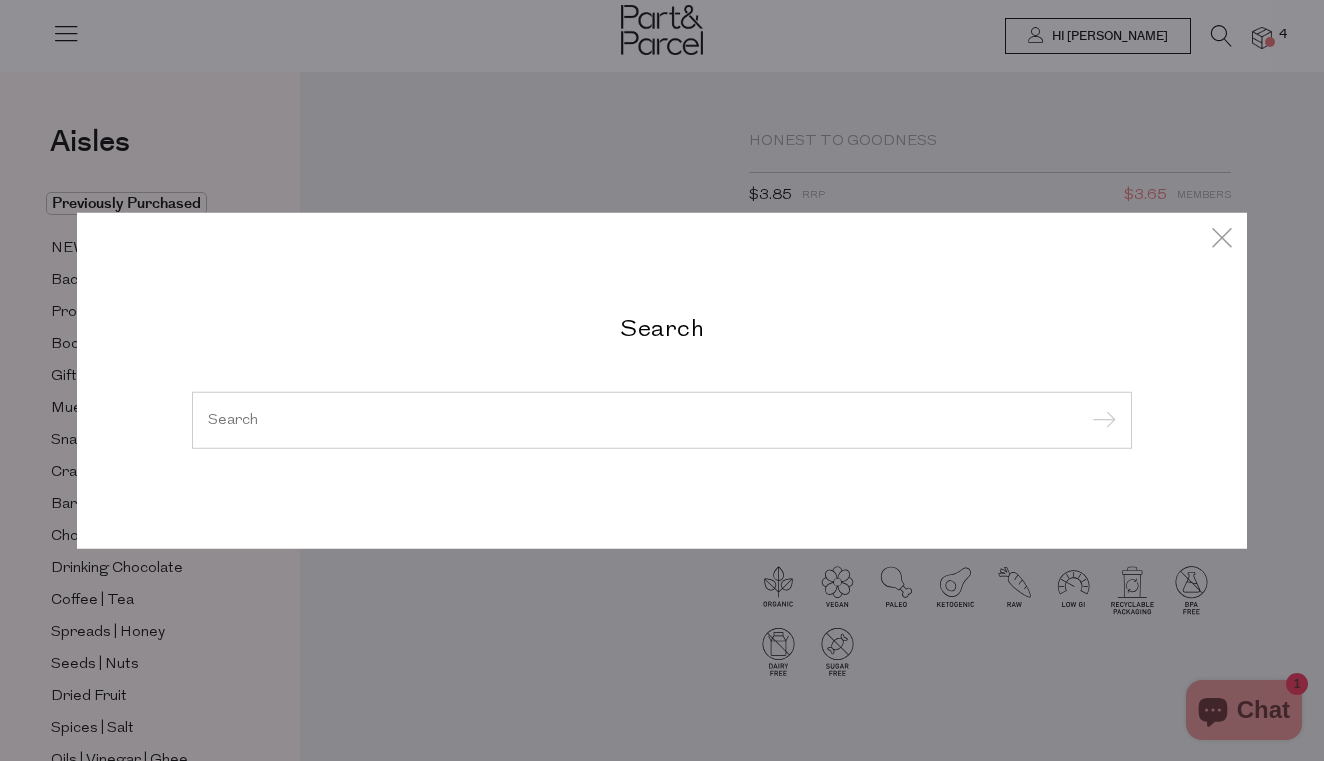 click on "Search" at bounding box center (662, 380) 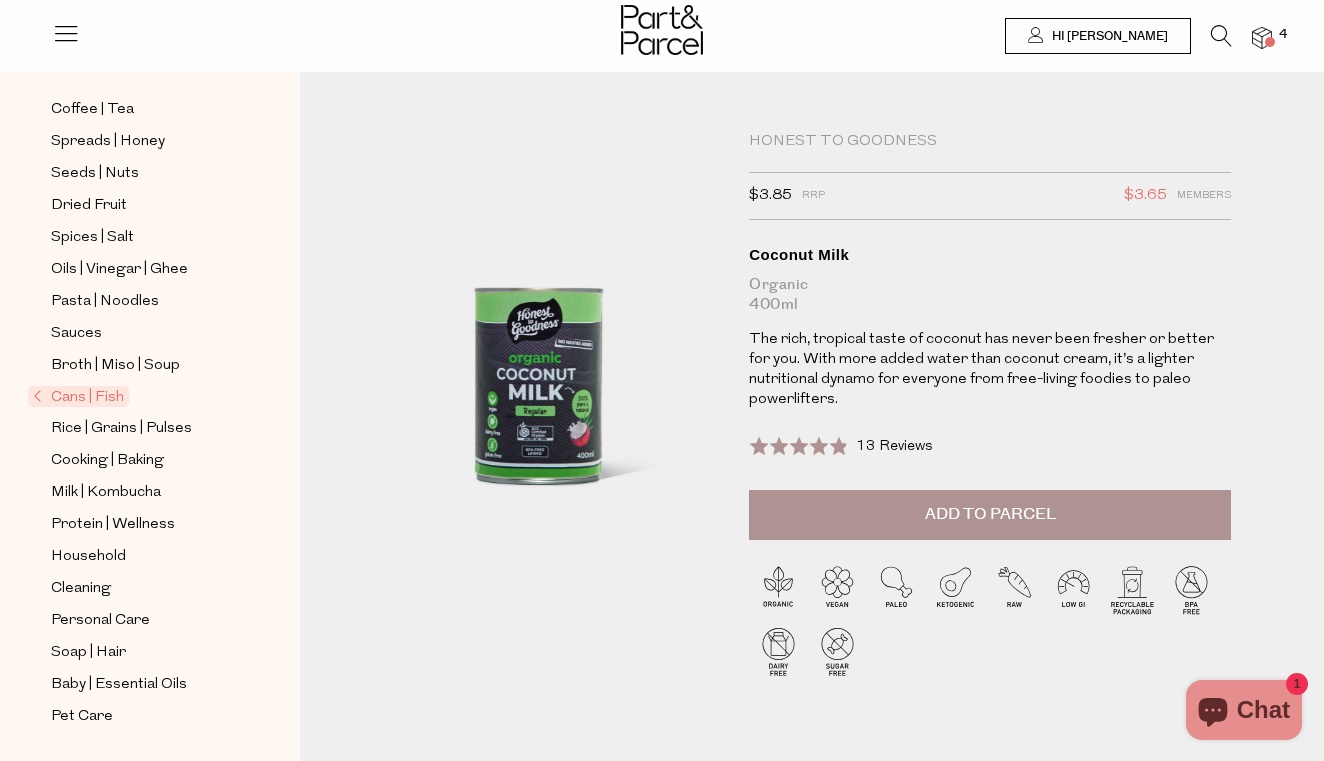scroll, scrollTop: 491, scrollLeft: 0, axis: vertical 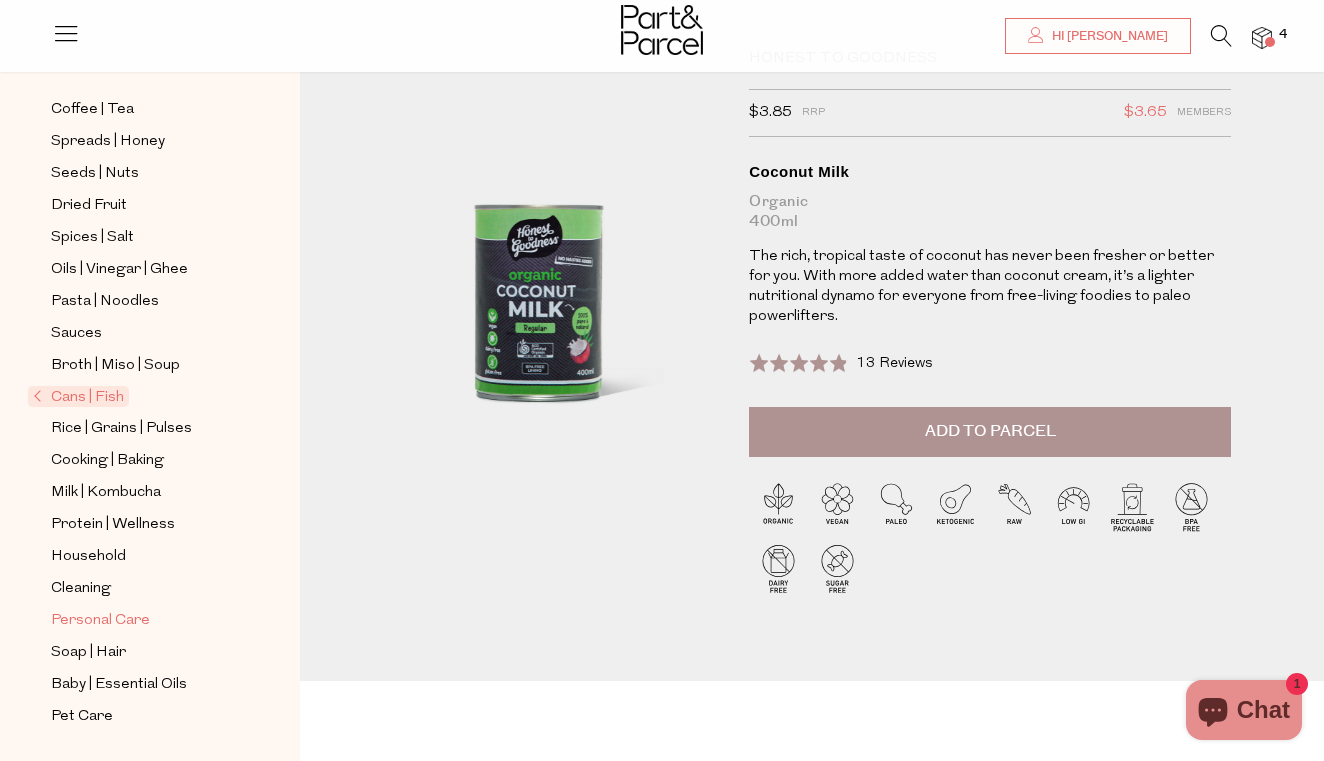 click on "Personal Care" at bounding box center [100, 621] 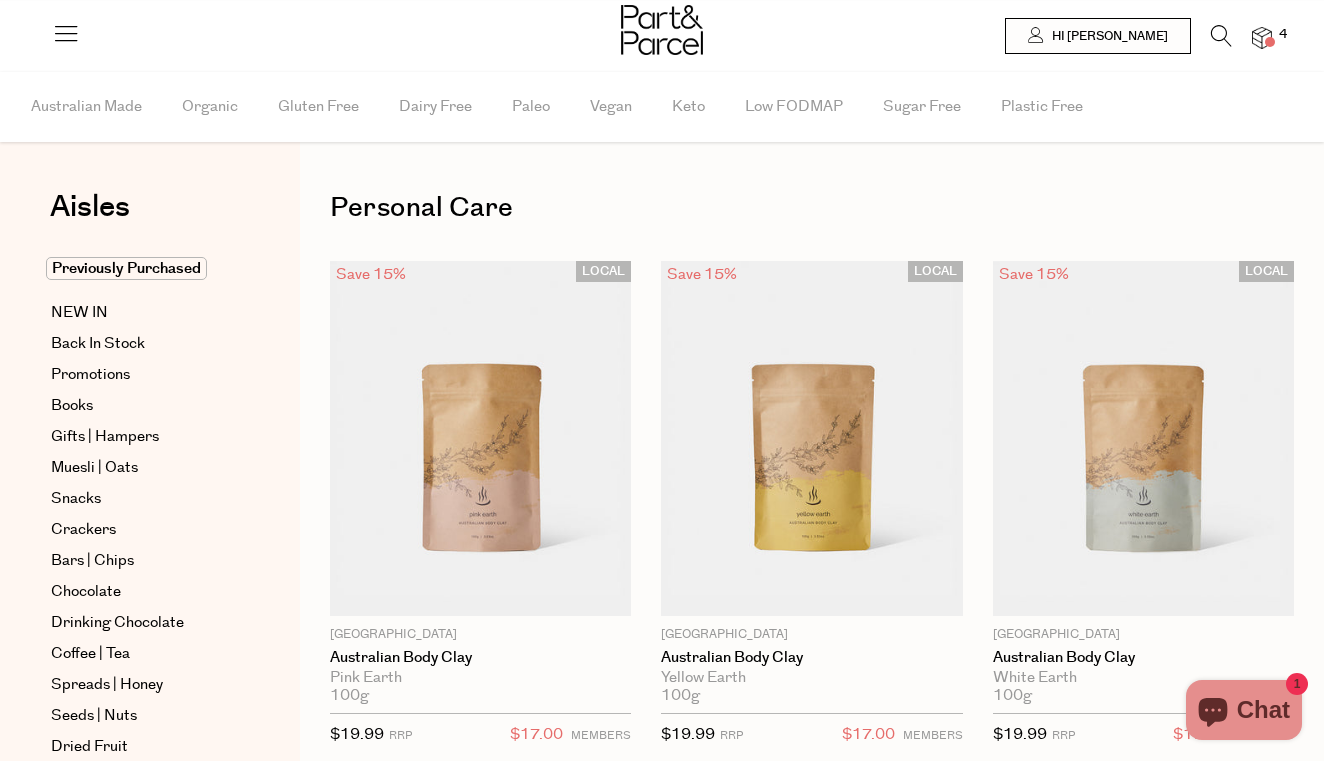 scroll, scrollTop: 0, scrollLeft: 0, axis: both 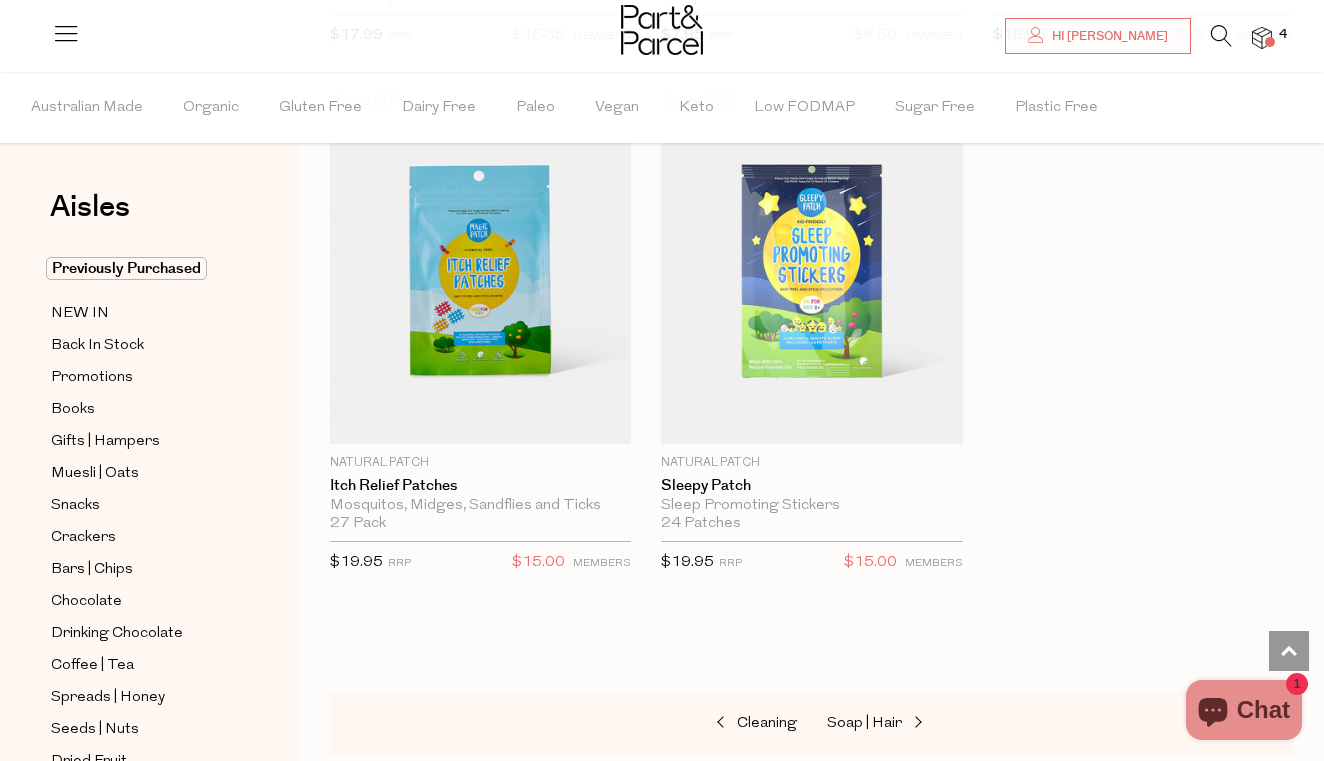 click at bounding box center [1262, 38] 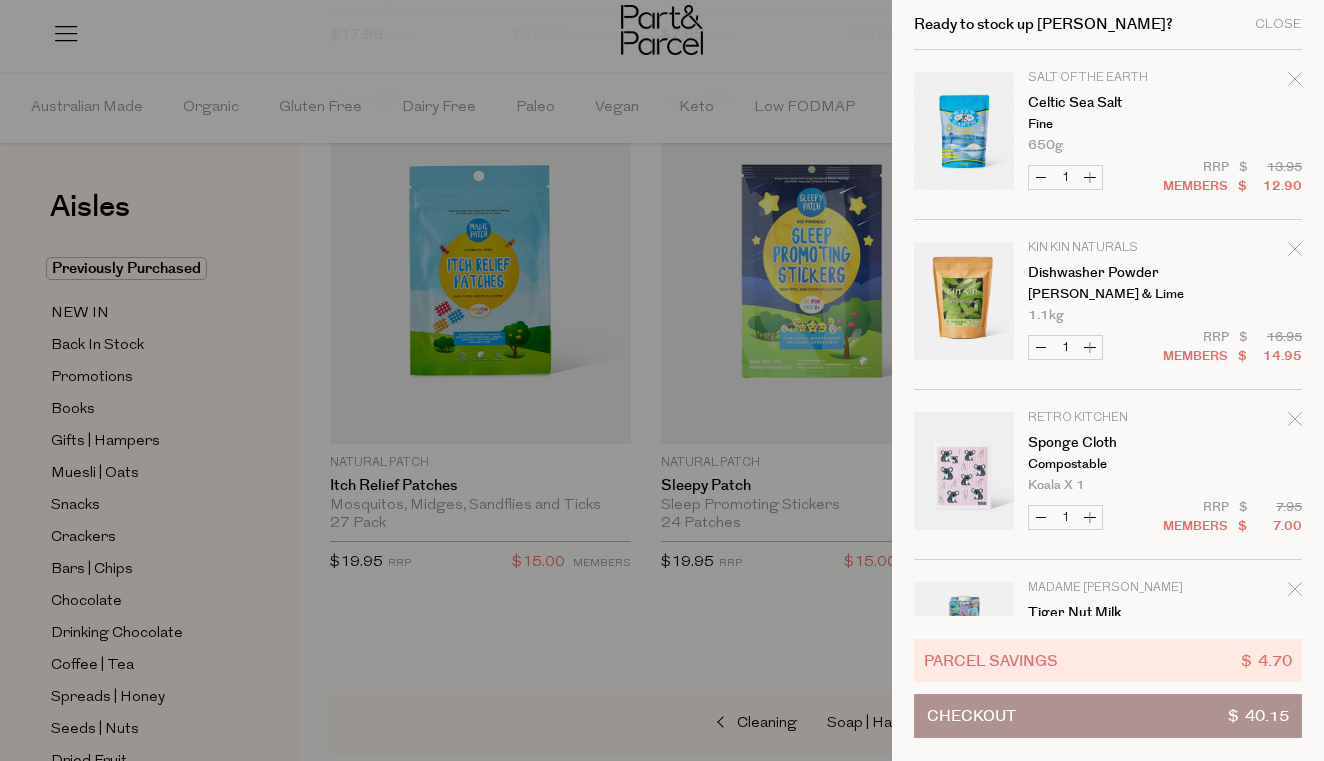 scroll, scrollTop: 0, scrollLeft: 0, axis: both 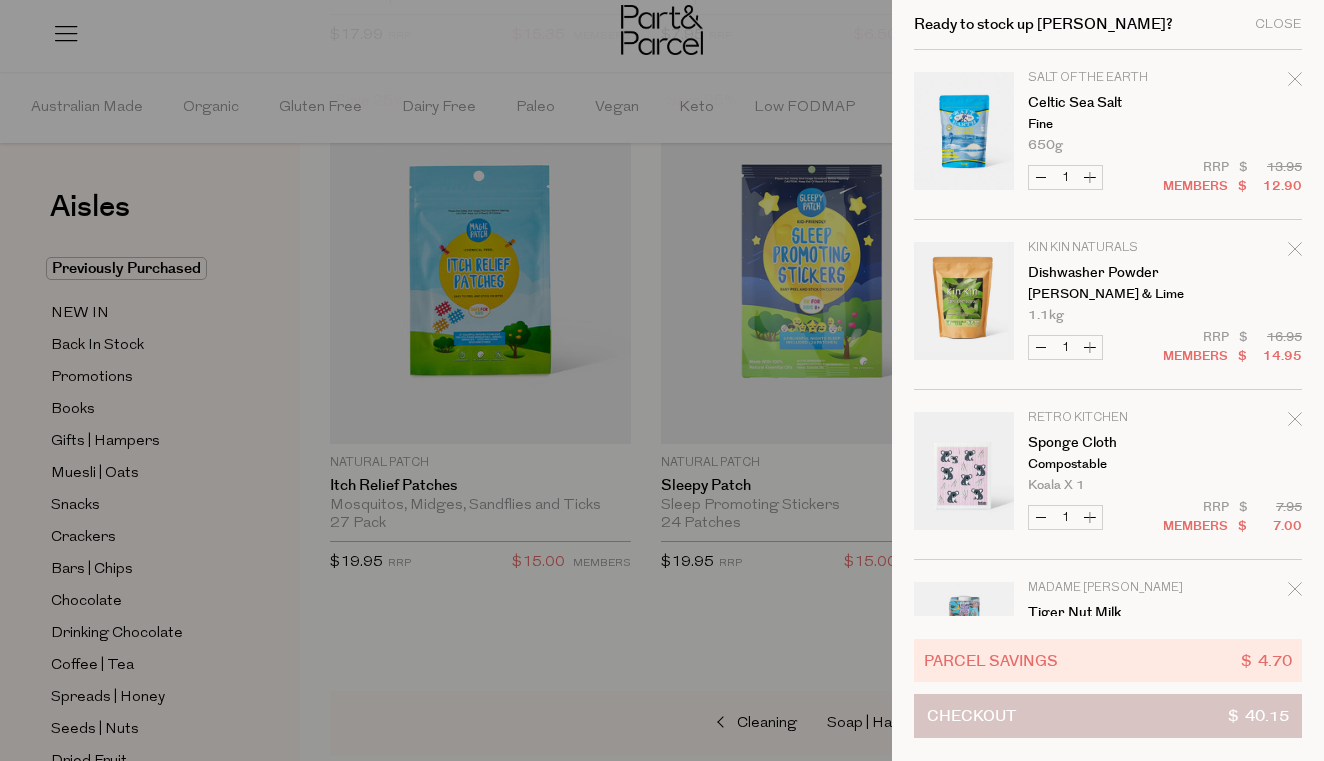 click on "Checkout $ 40.15" at bounding box center [1108, 716] 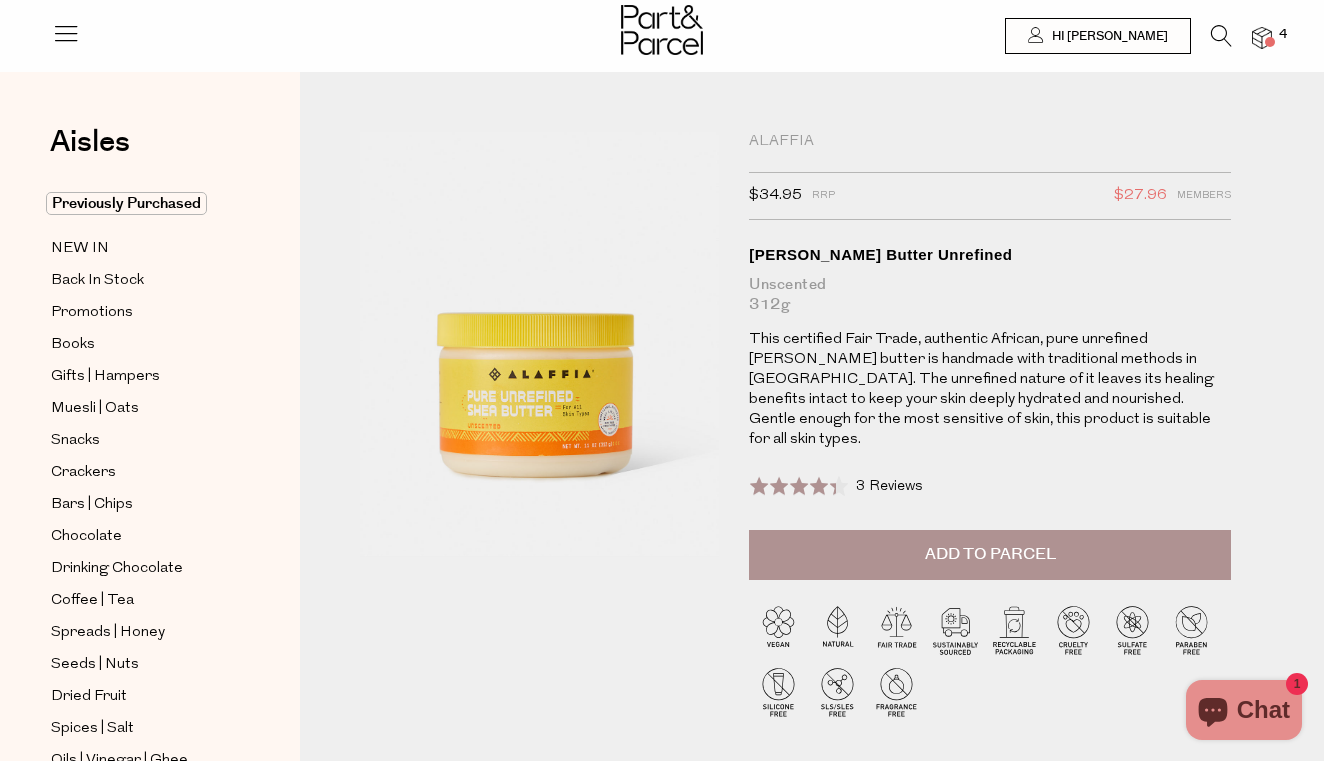 scroll, scrollTop: 0, scrollLeft: 0, axis: both 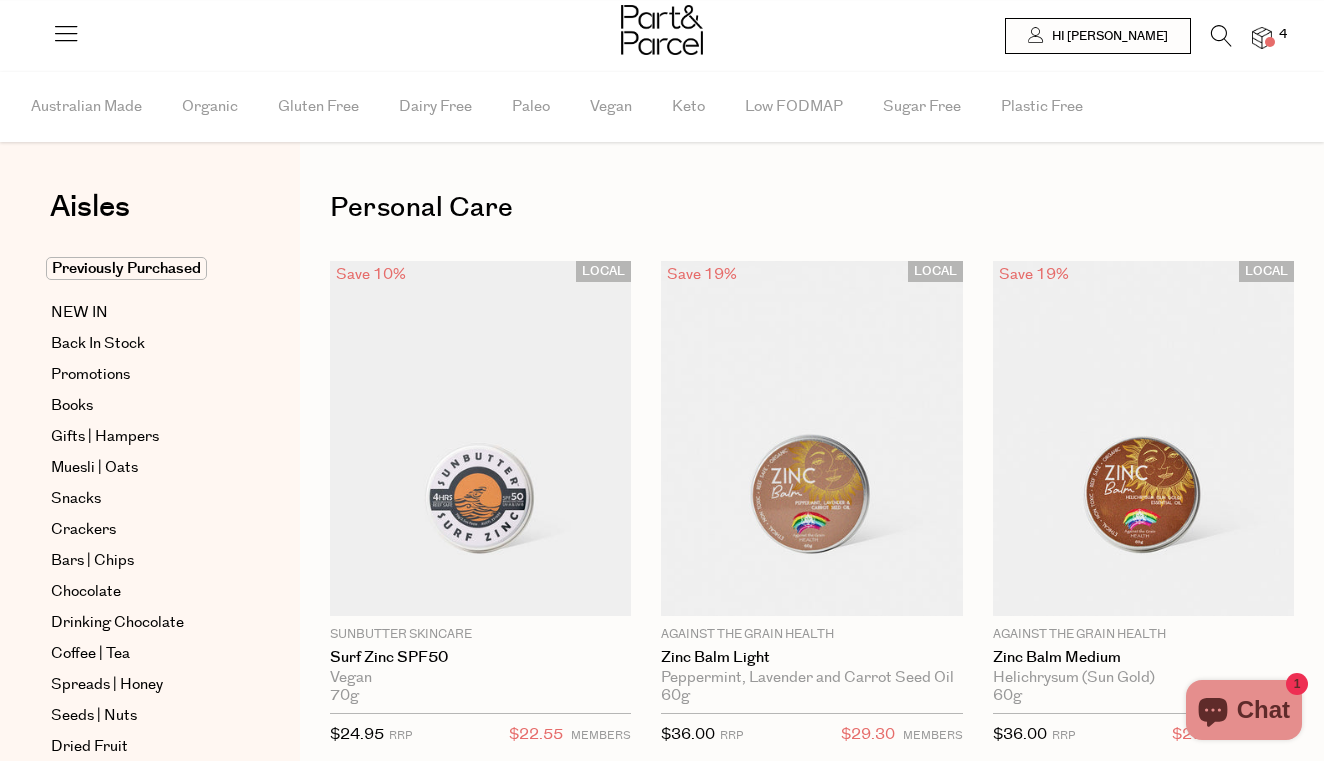 click at bounding box center (1262, 38) 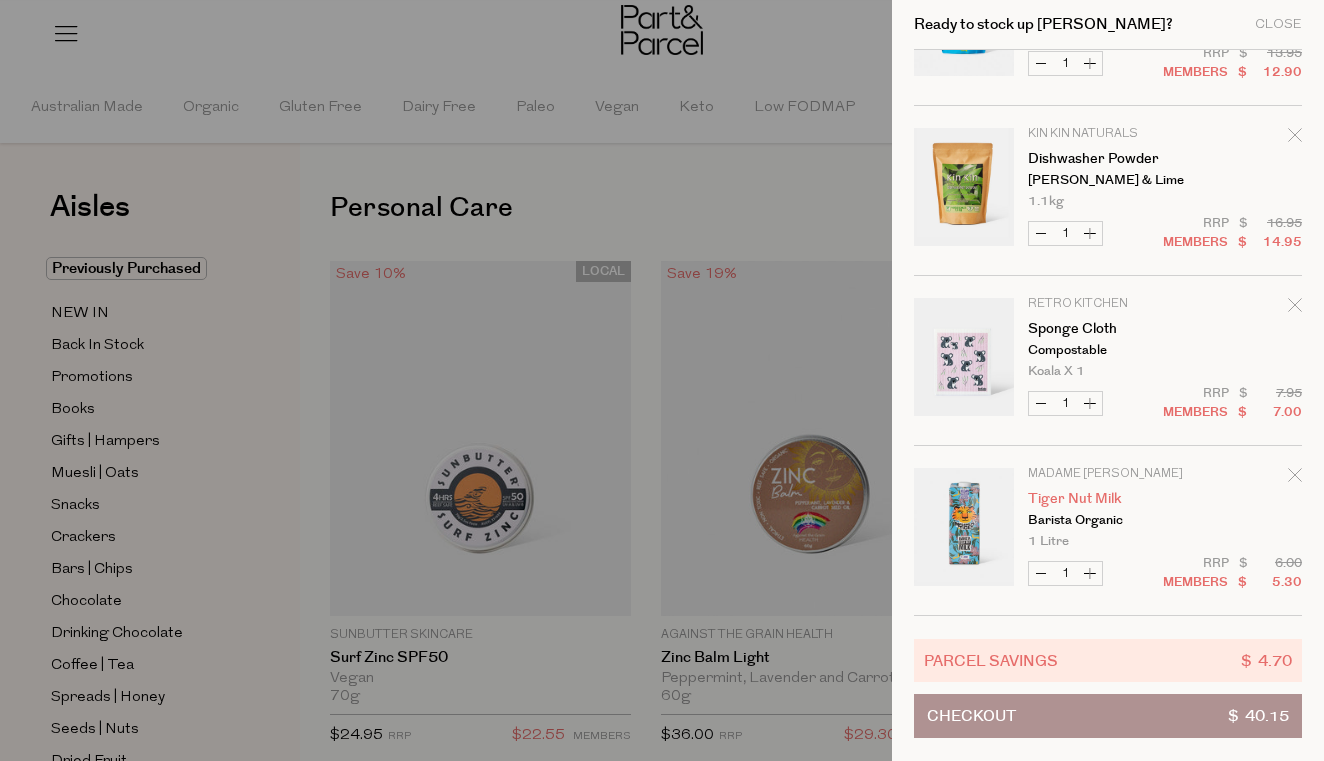 scroll, scrollTop: 114, scrollLeft: 0, axis: vertical 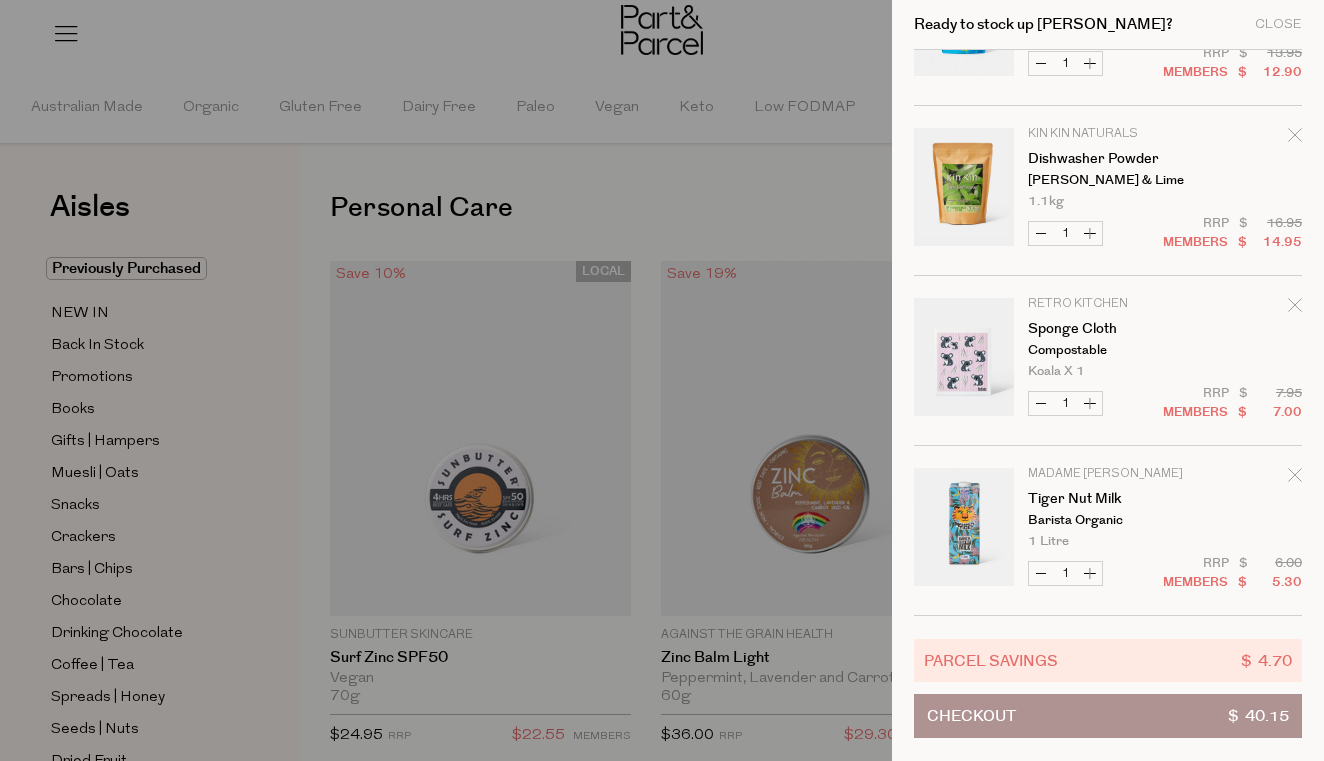 click on "Increase Tiger Nut Milk" at bounding box center (1090, 573) 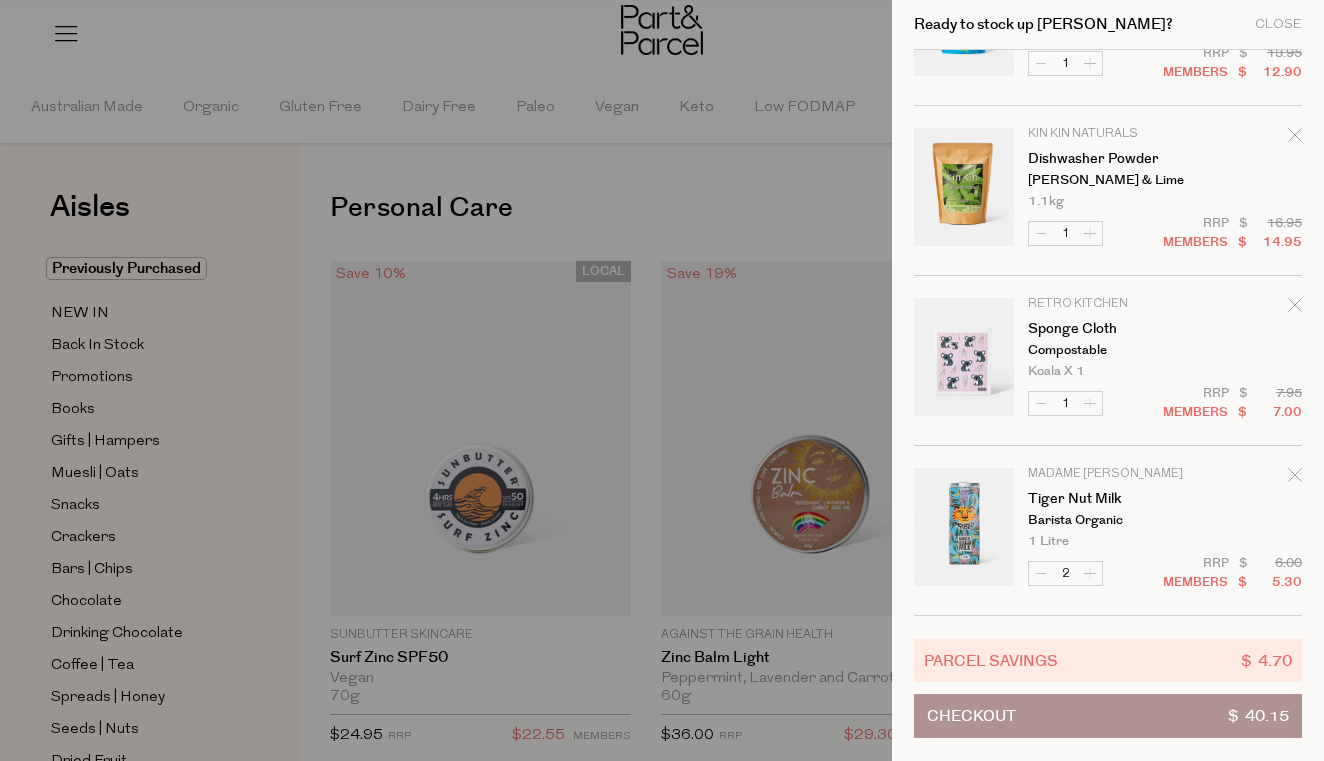 click on "Image
Product
Total
Qty
Salt of The Earth
Celtic Sea Salt
Fine
650g
Only 16 Available
1 $ $ 12.90" at bounding box center [1108, 276] 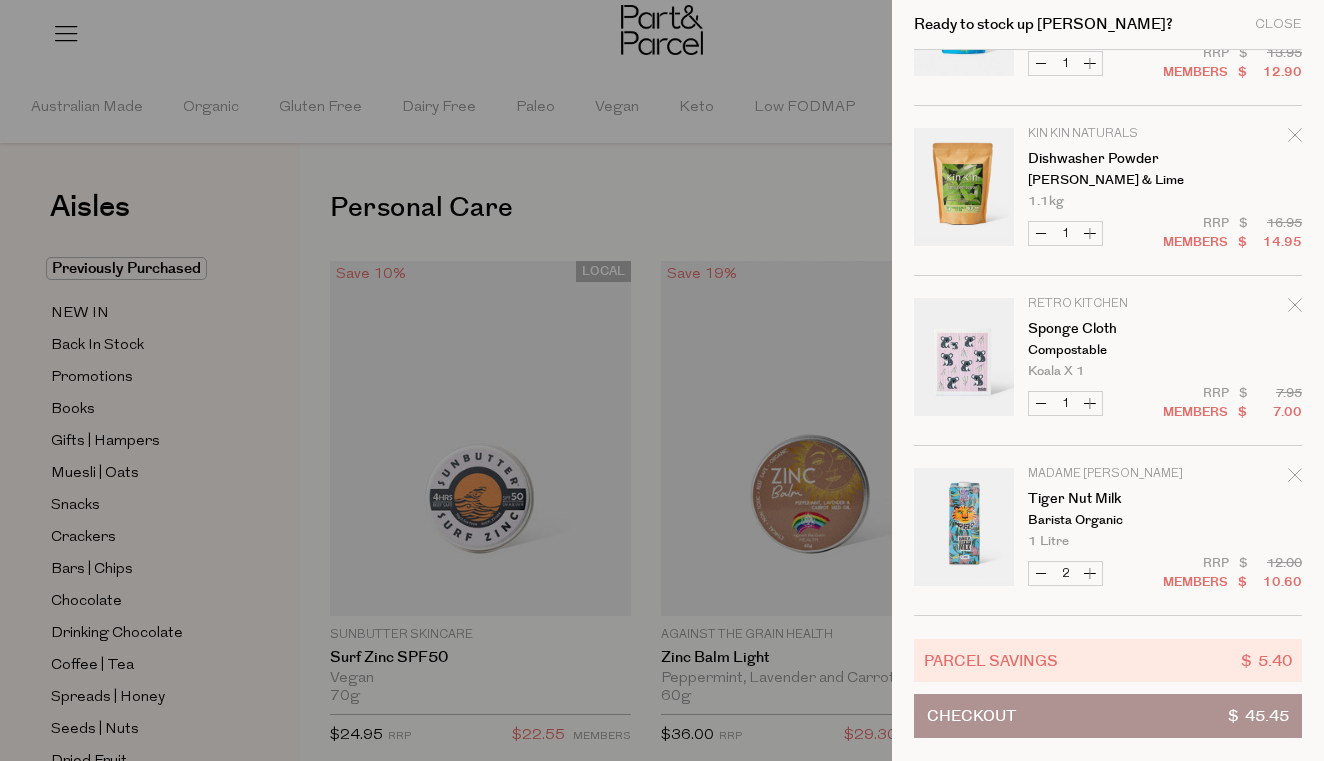 scroll, scrollTop: 114, scrollLeft: 0, axis: vertical 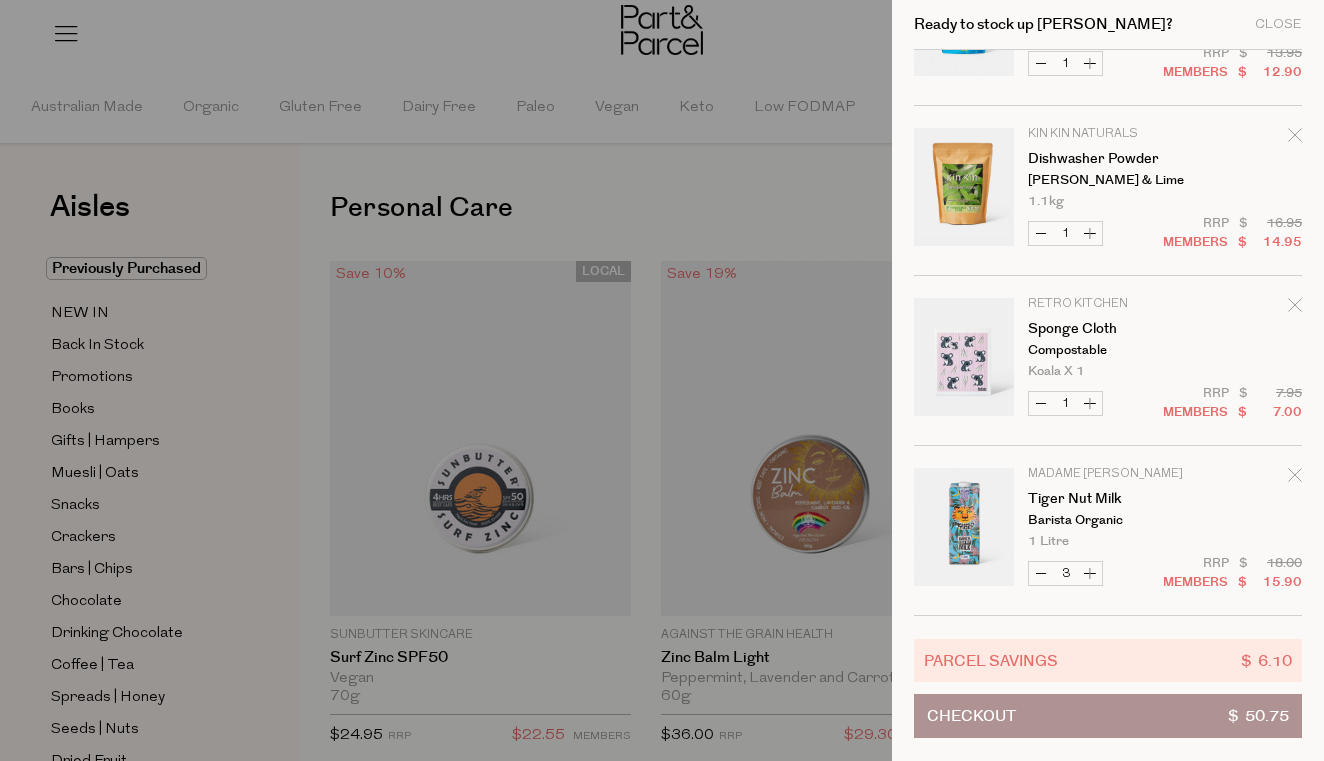 click on "Increase Tiger Nut Milk" at bounding box center (1090, 573) 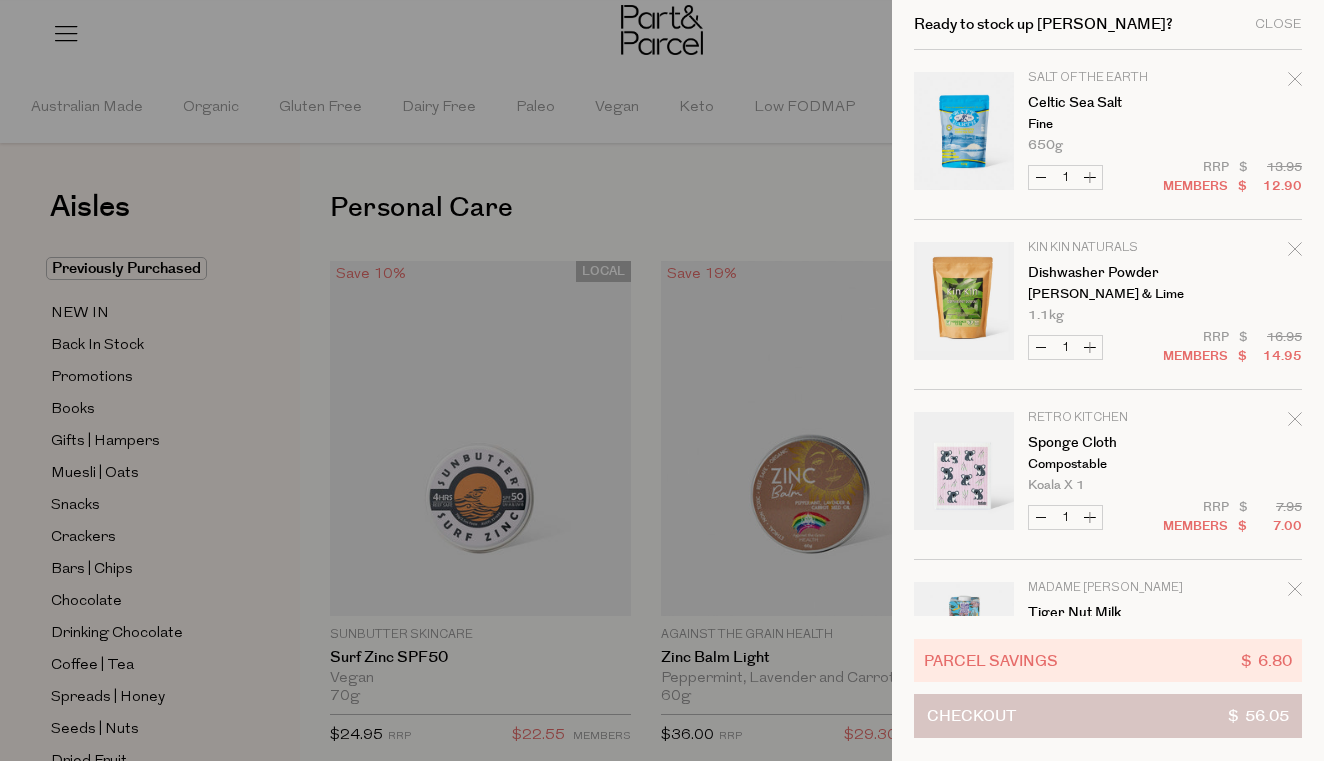 click on "Checkout $ 56.05" at bounding box center [1108, 716] 